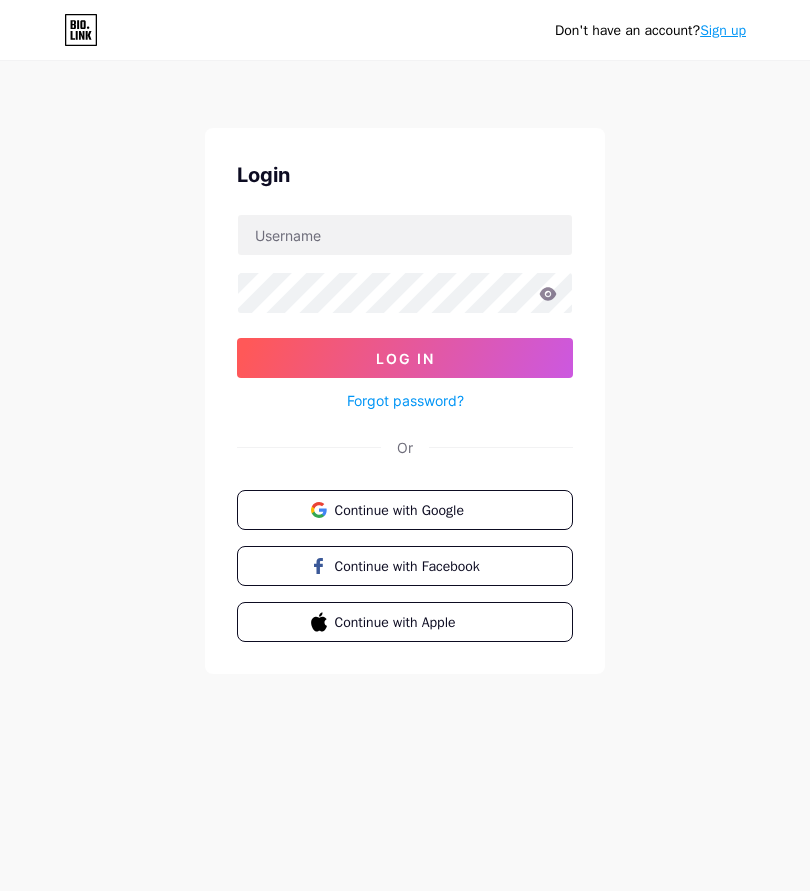 scroll, scrollTop: 0, scrollLeft: 0, axis: both 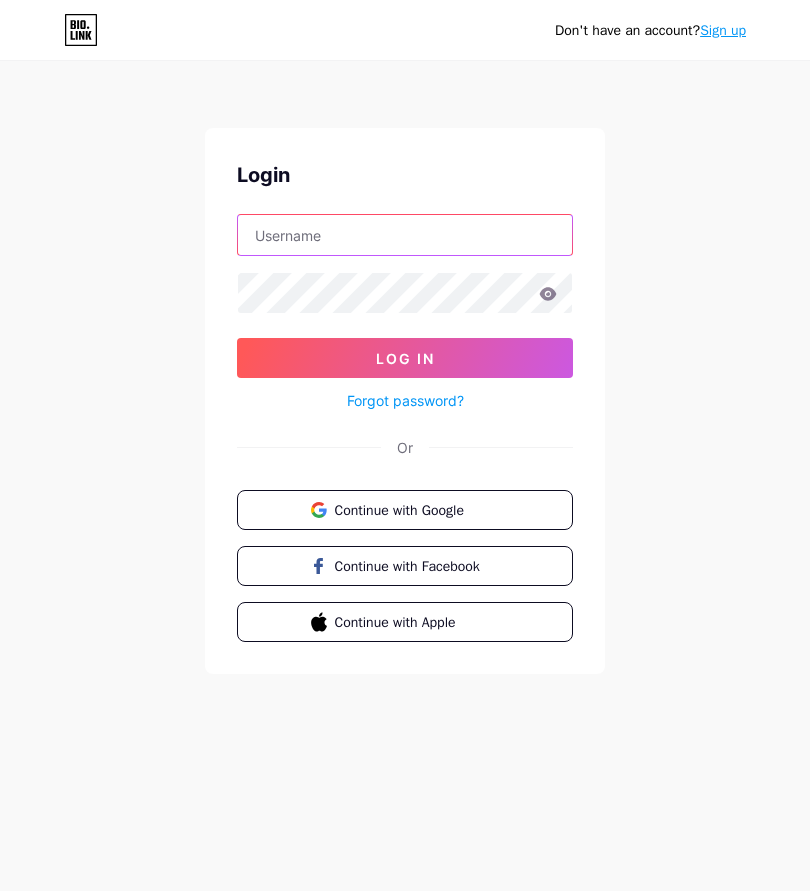 click at bounding box center [405, 235] 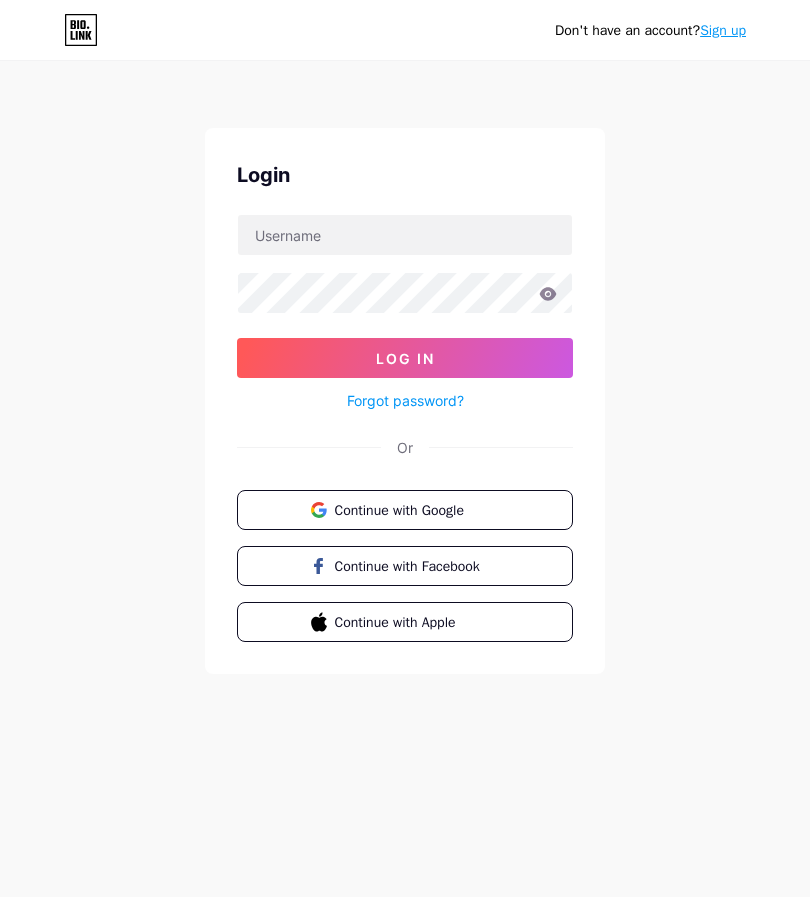 click on "Continue with Google" at bounding box center [417, 510] 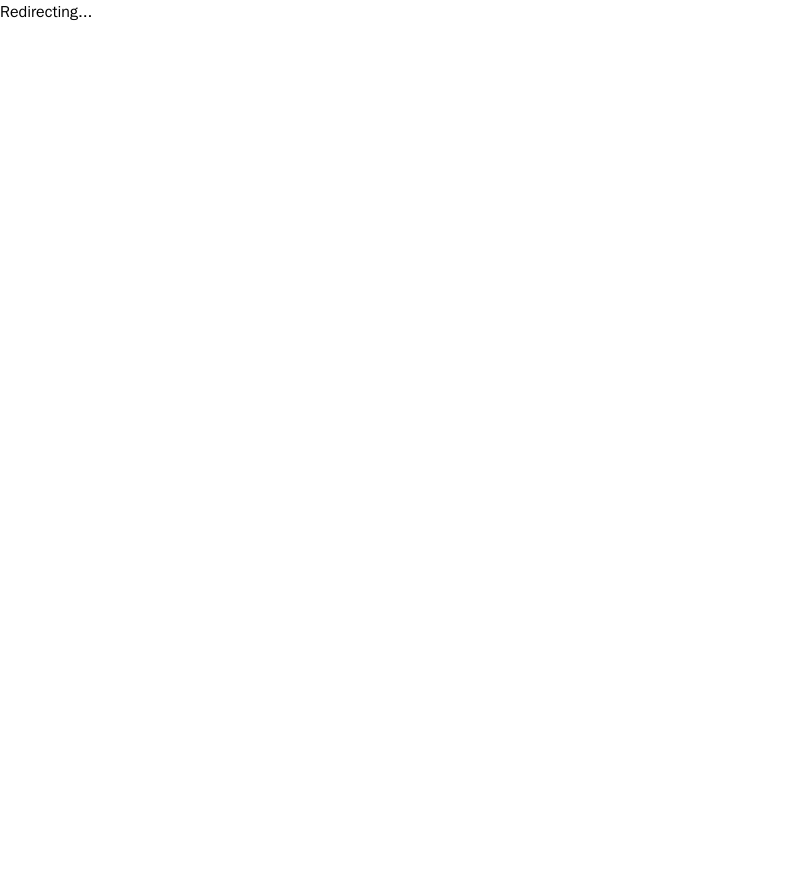 scroll, scrollTop: 0, scrollLeft: 0, axis: both 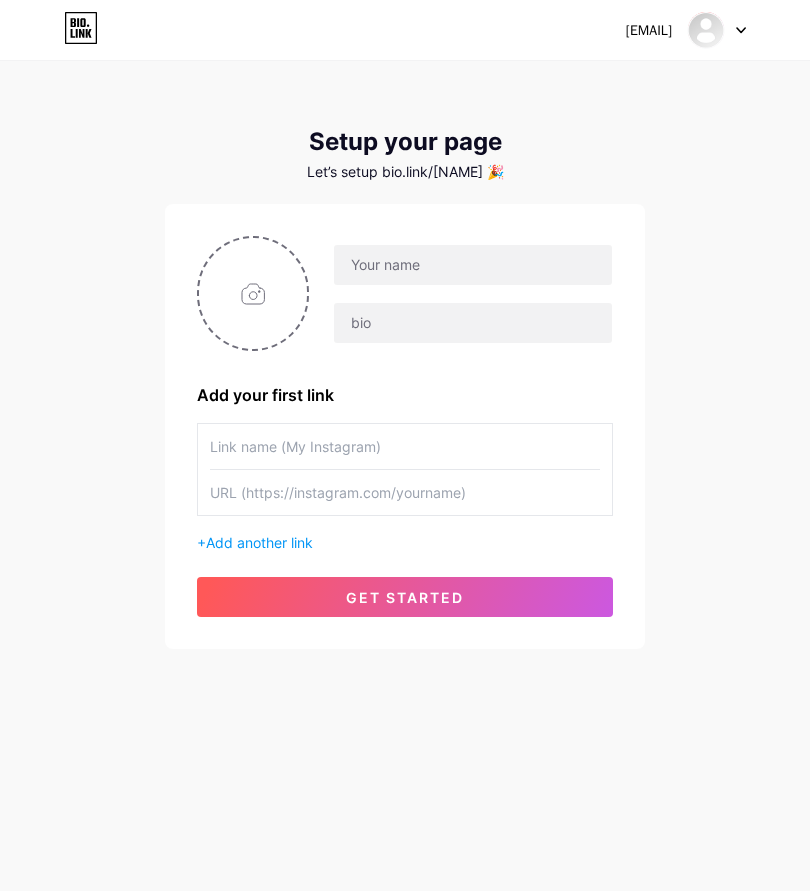 click at bounding box center (717, 30) 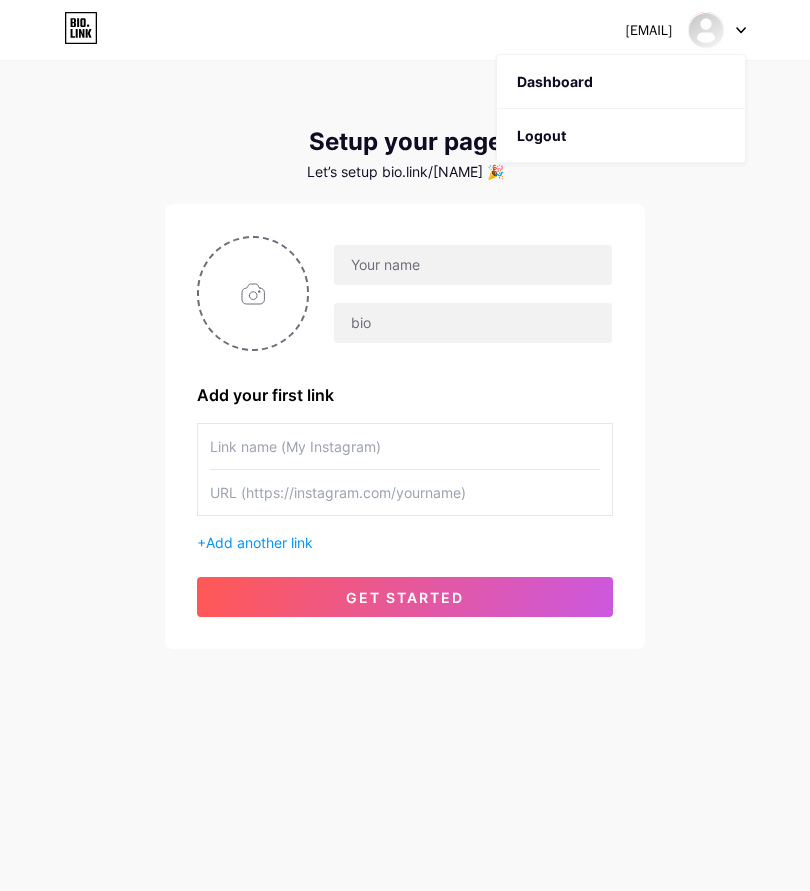 click on "Logout" at bounding box center (621, 136) 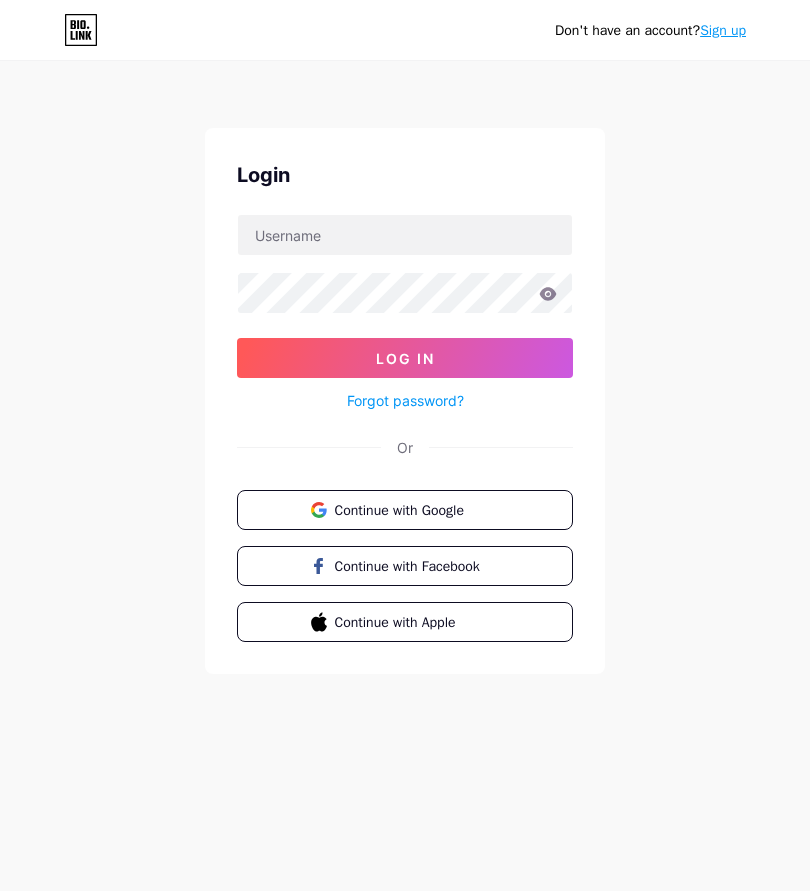 click on "Continue with Google" at bounding box center (417, 510) 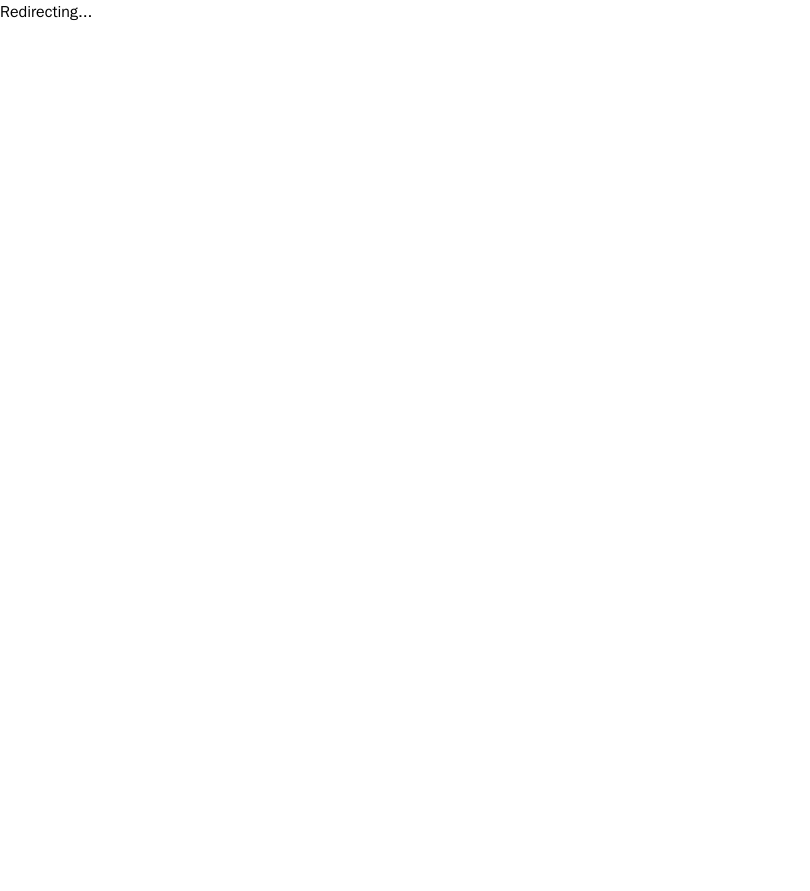 scroll, scrollTop: 0, scrollLeft: 0, axis: both 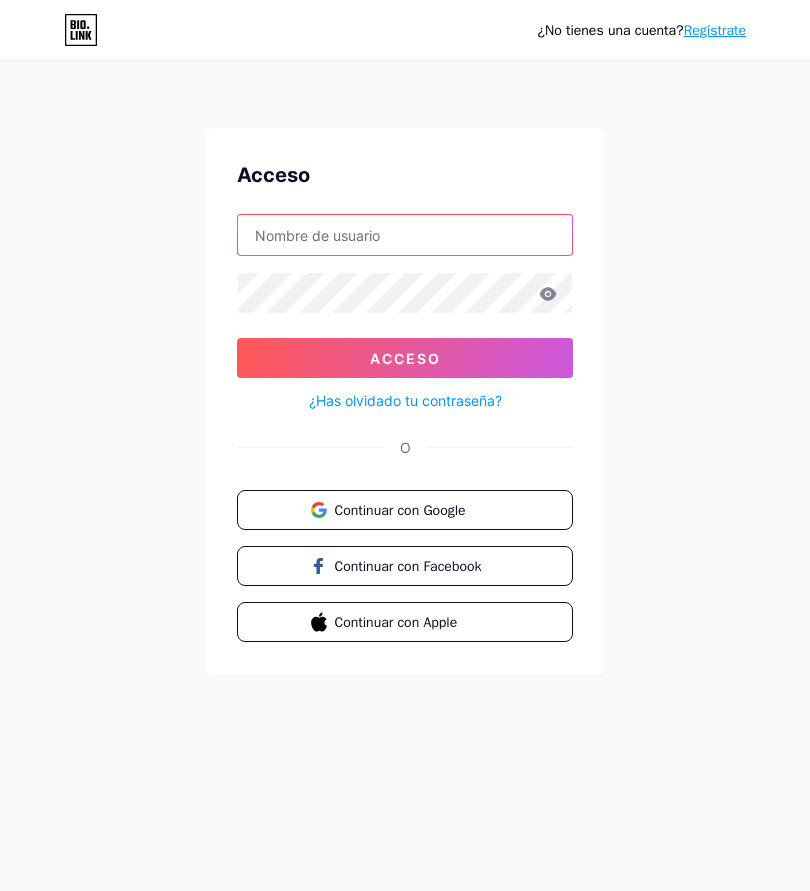 click at bounding box center (405, 235) 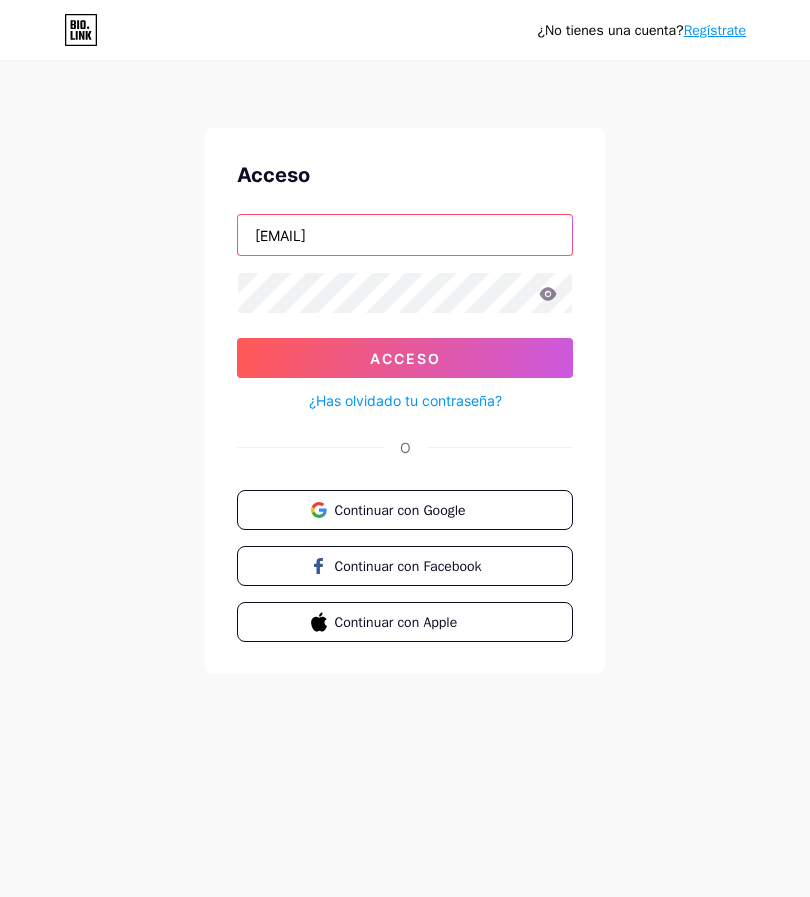 type on "Creadoradeimpacto" 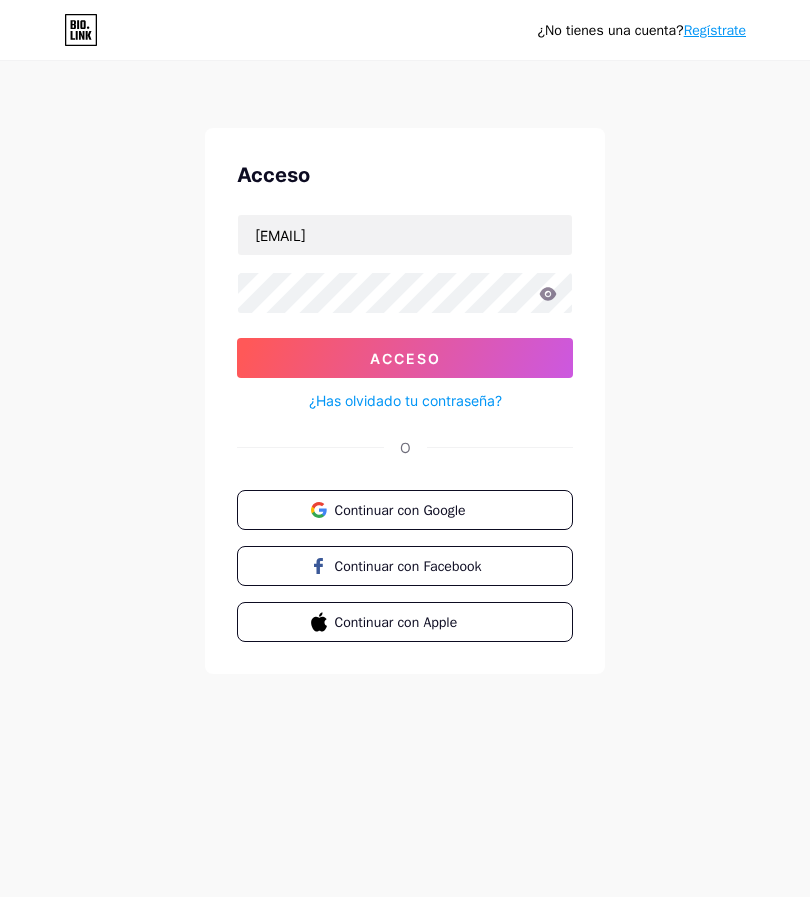 click on "¿Has olvidado tu contraseña?" at bounding box center [405, 400] 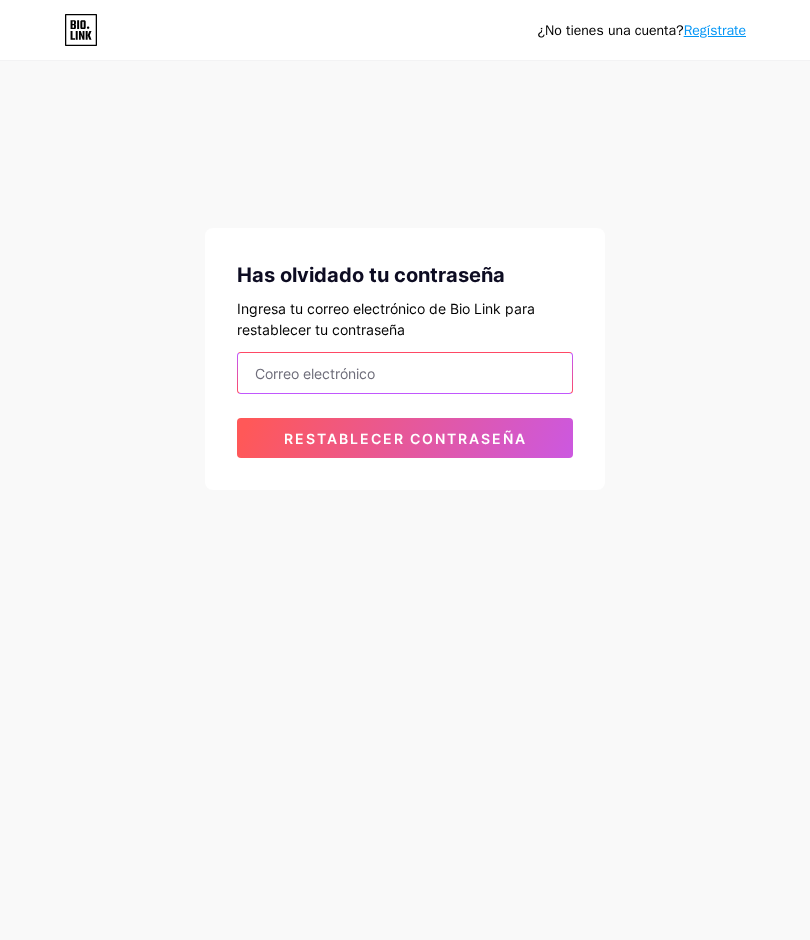 click at bounding box center (405, 373) 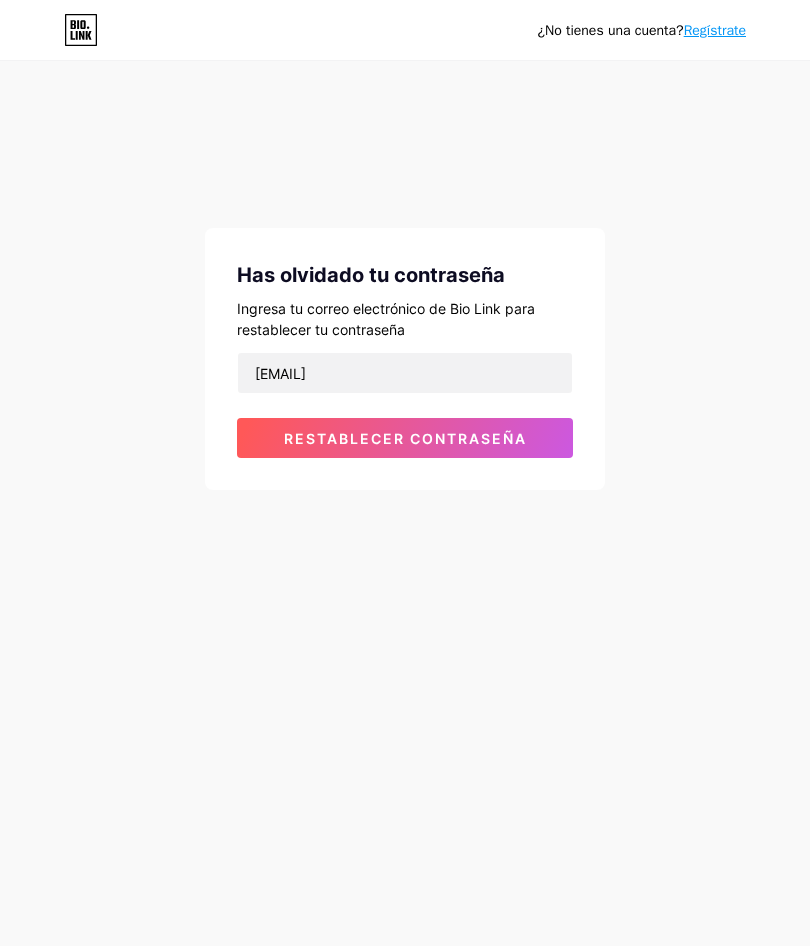 click on "Restablecer contraseña" at bounding box center (405, 438) 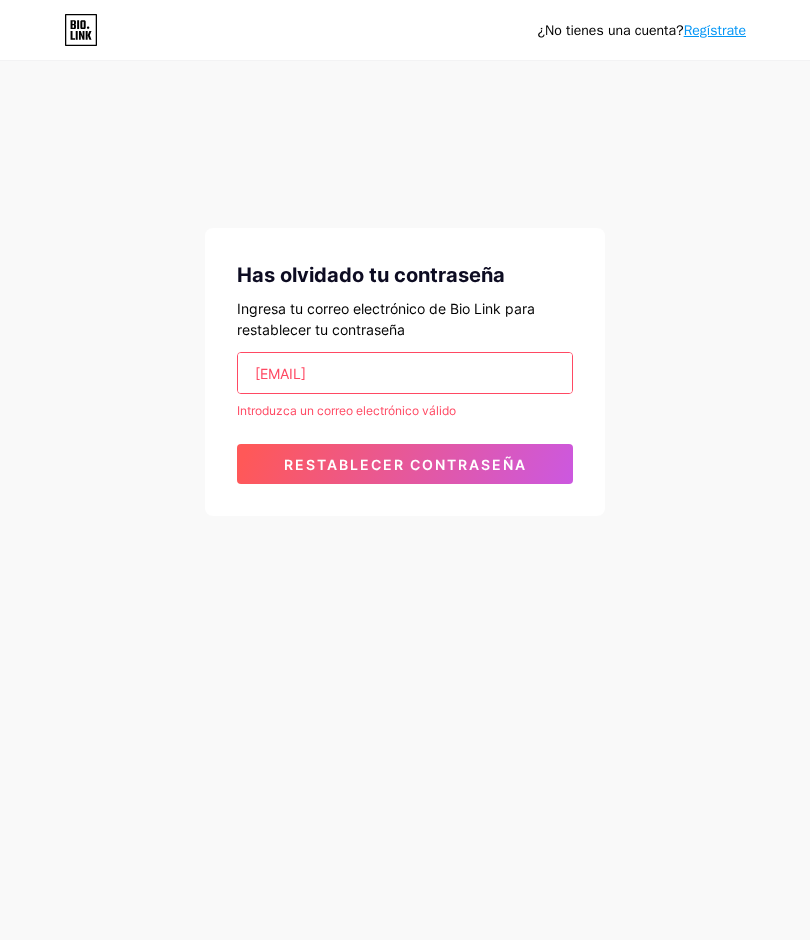 click on "Restablecer contraseña" at bounding box center [405, 464] 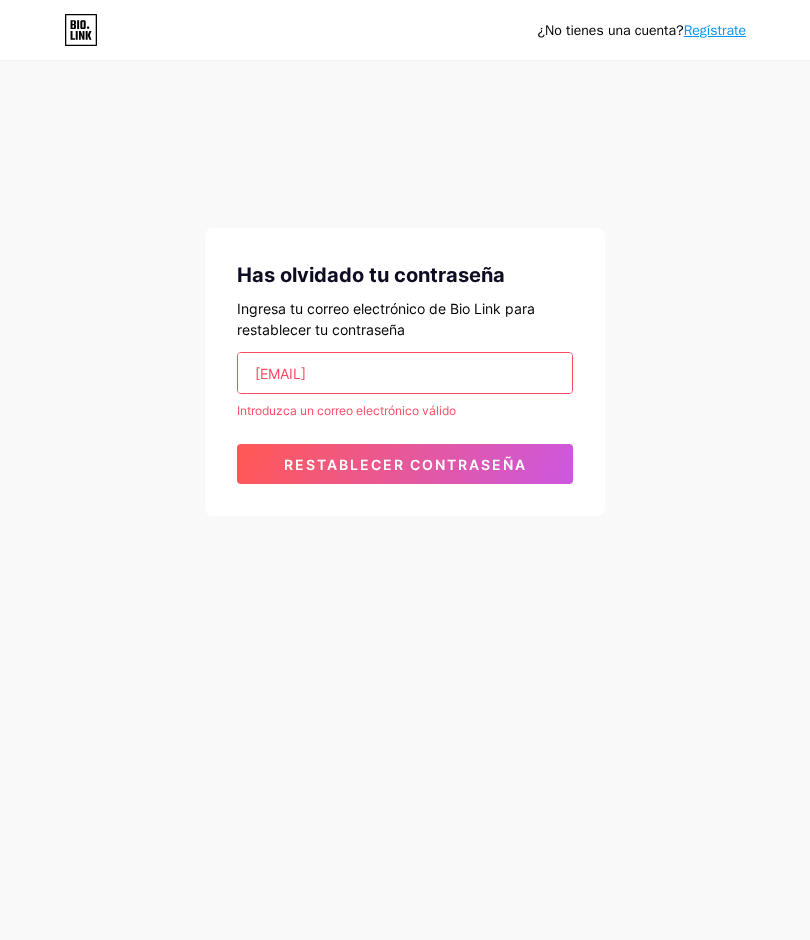 click on "creadoradeimpacto" at bounding box center [405, 373] 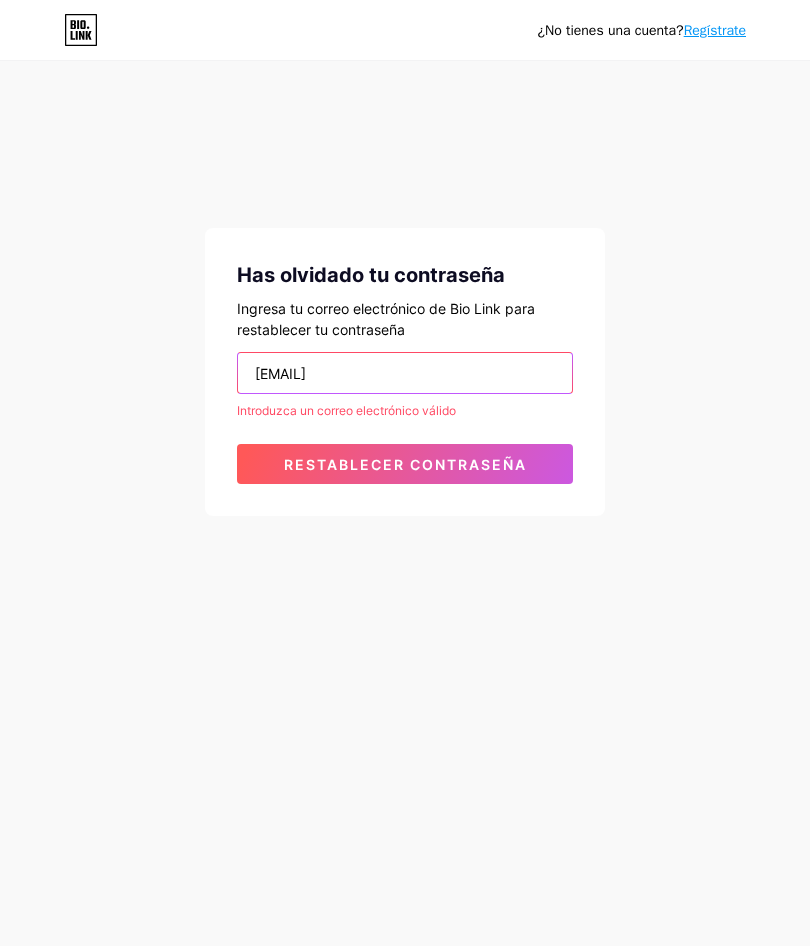 type on "creadoradeimpacto25@[EMAIL]" 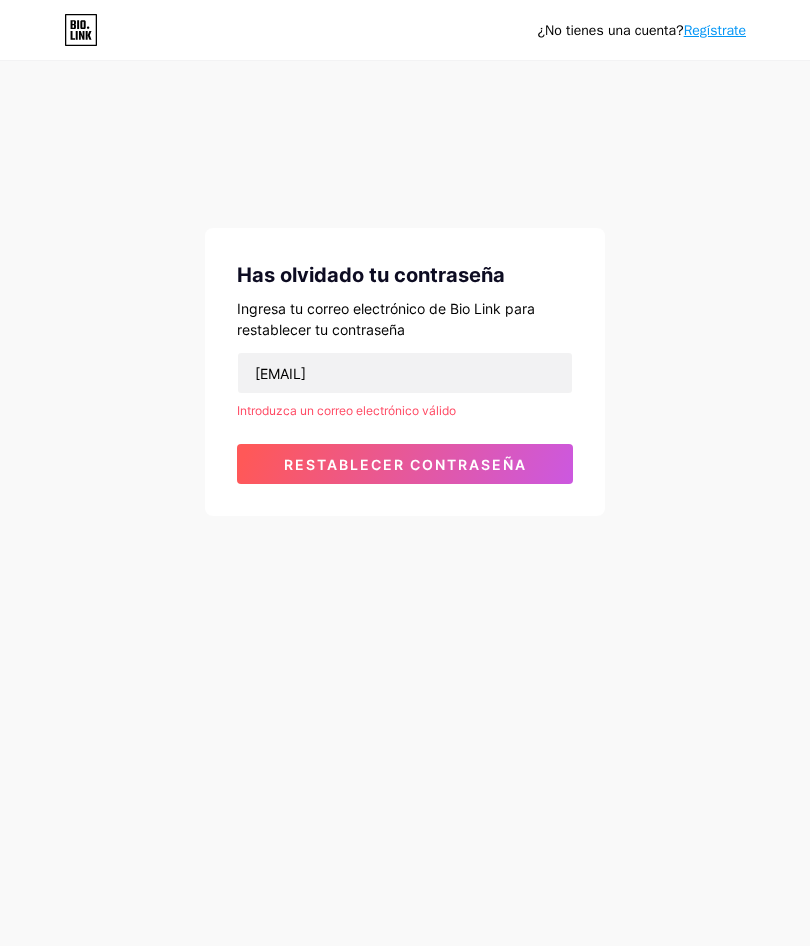 click on "Restablecer contraseña" at bounding box center [405, 464] 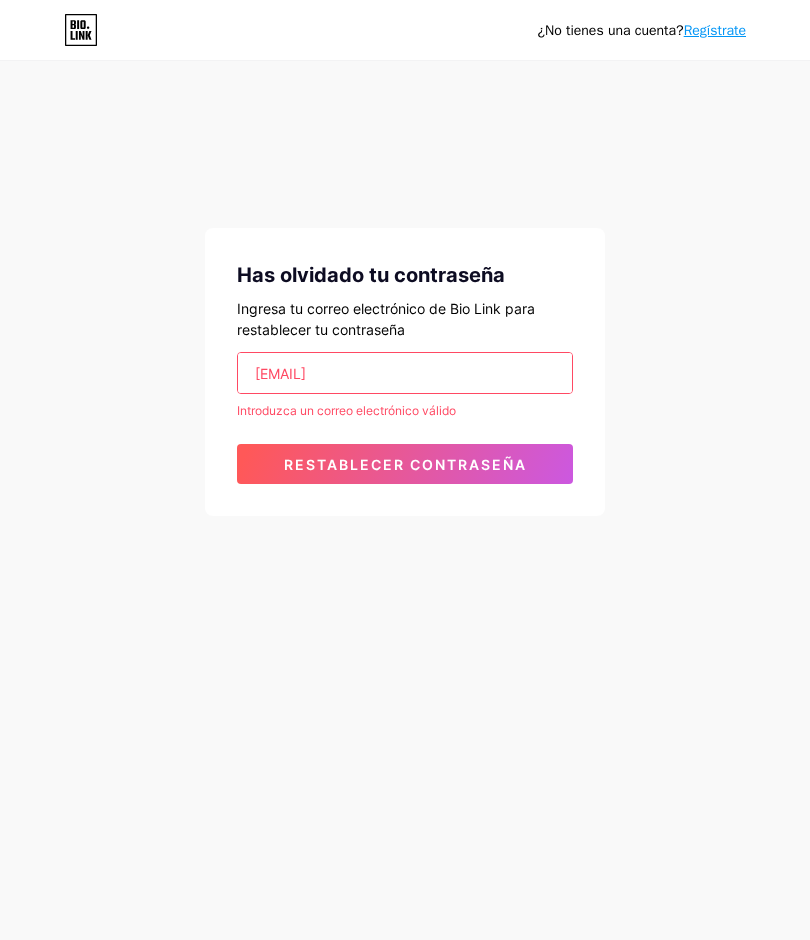 click on "Restablecer contraseña" at bounding box center (405, 464) 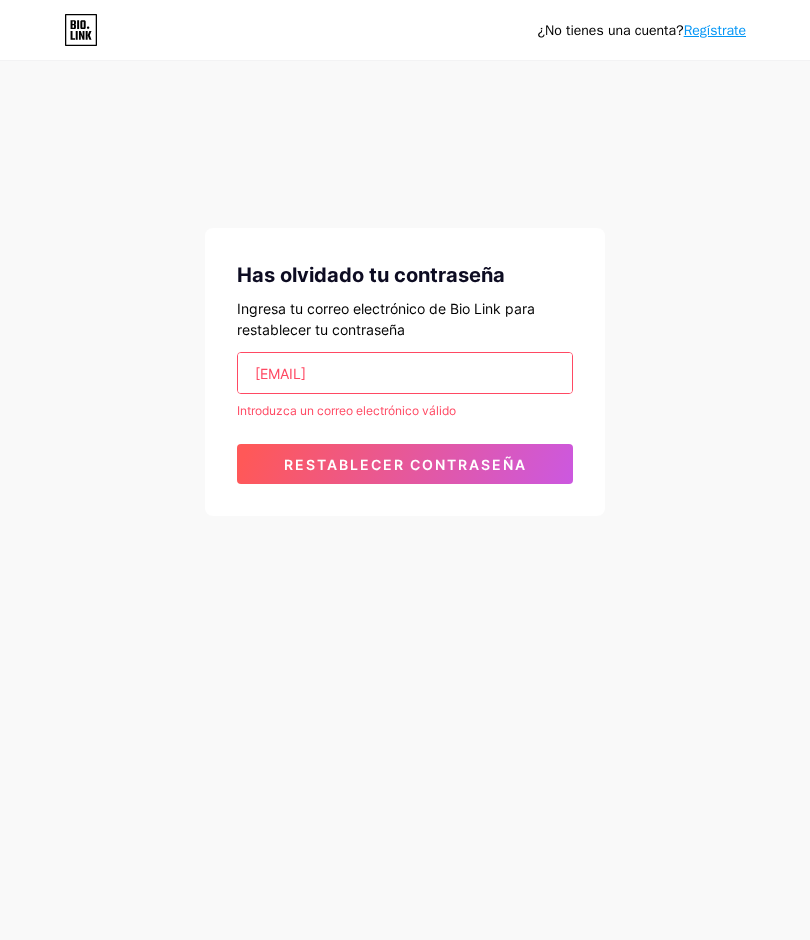 click on "creadoradeimpacto25@[EMAIL]" at bounding box center [405, 373] 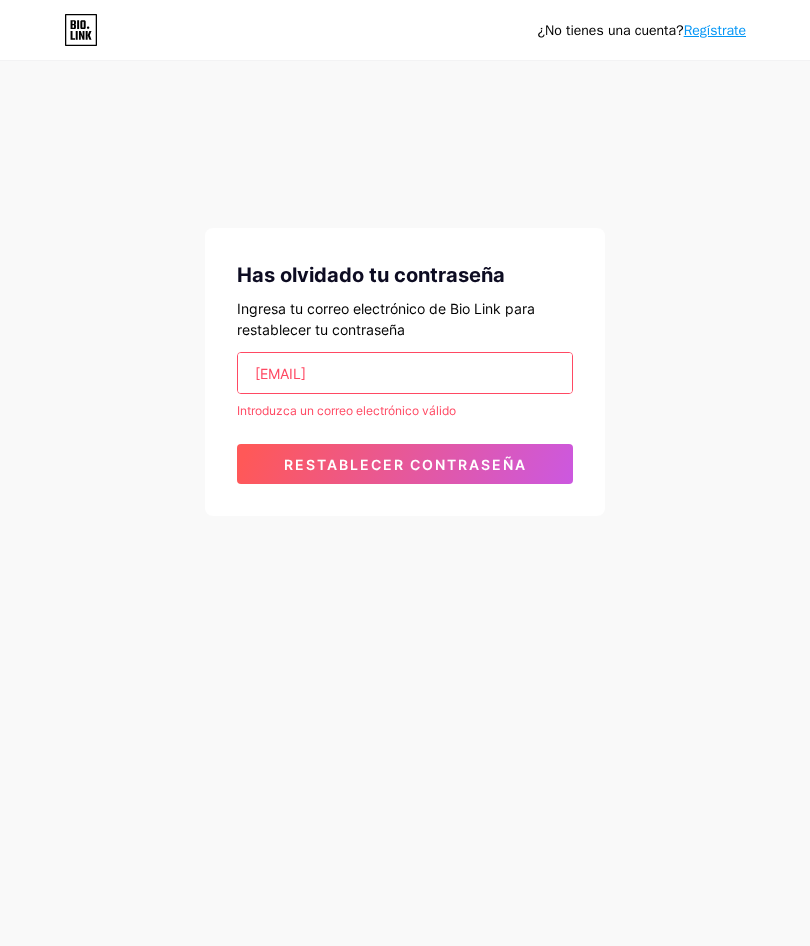 click on "¿No tienes una cuenta?  Regístrate   Has olvidado tu contraseña
Ingresa tu correo electrónico de Bio Link para restablecer tu contraseña
creadoradeimpacto25@gmail.com   Introduzca un correo electrónico válido     Restablecer contraseña" at bounding box center [405, 290] 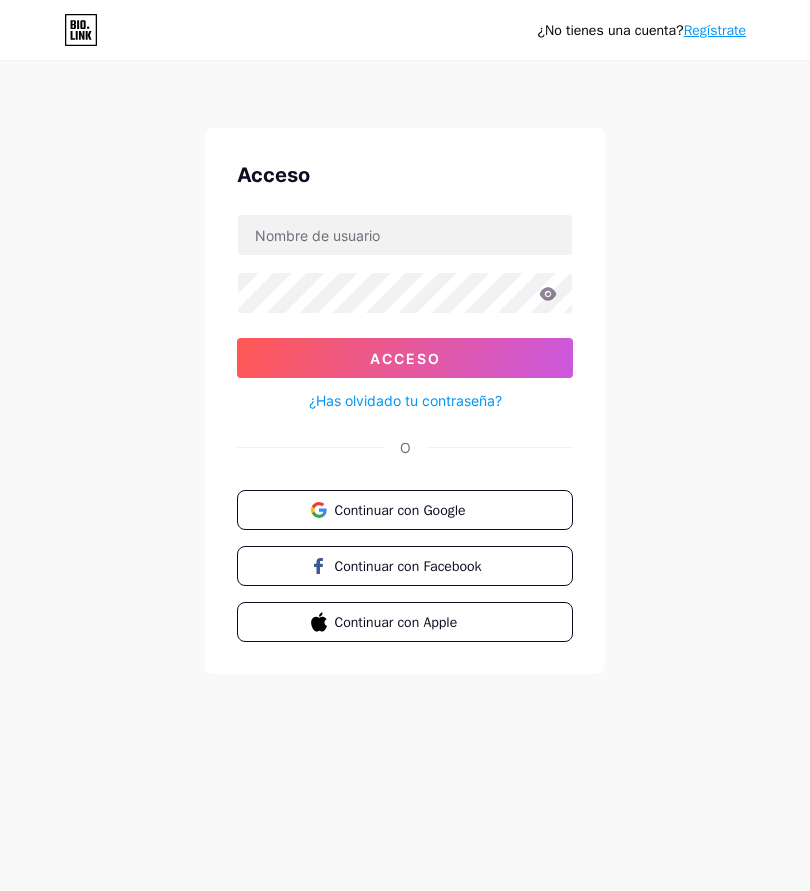 click on "¿Has olvidado tu contraseña?" at bounding box center [405, 400] 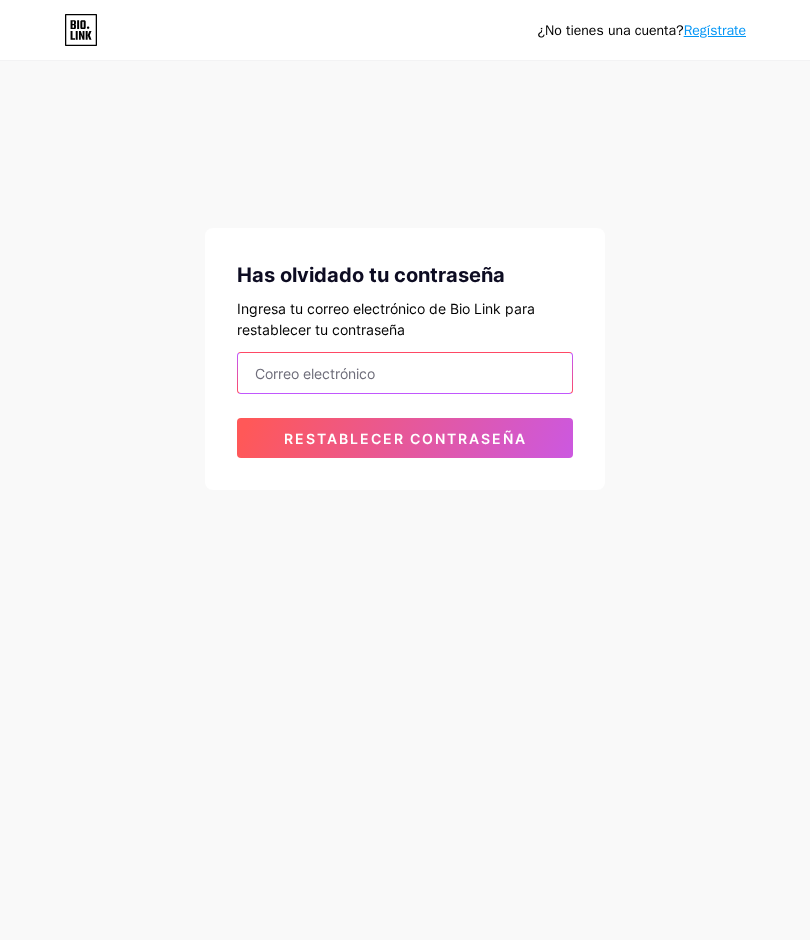 click at bounding box center (405, 373) 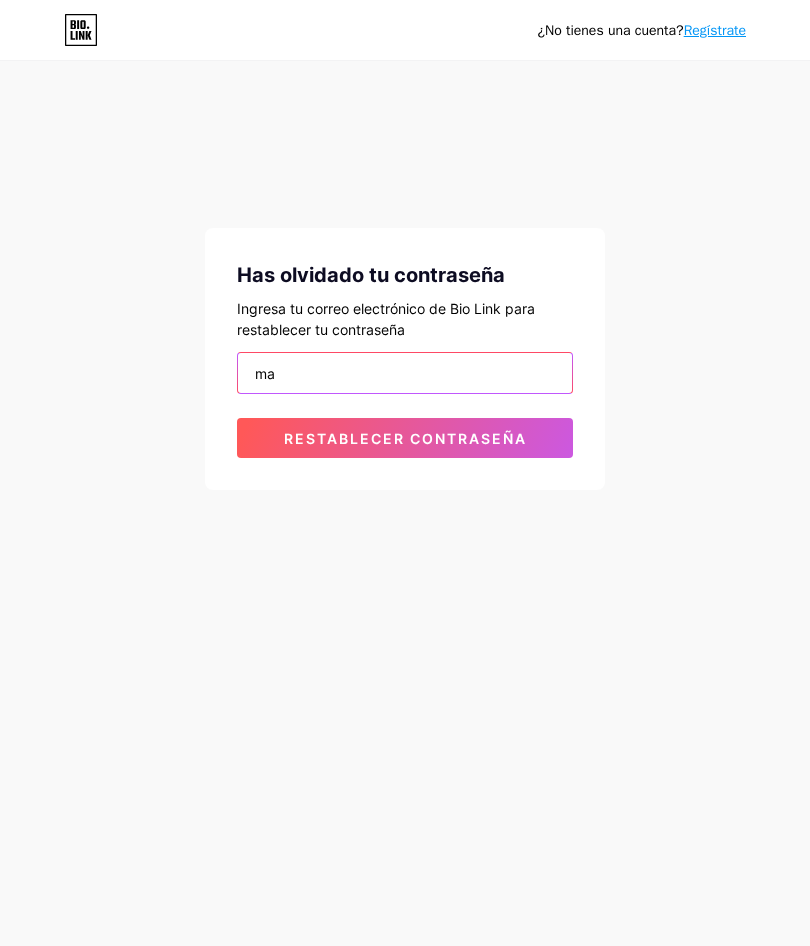type on "m" 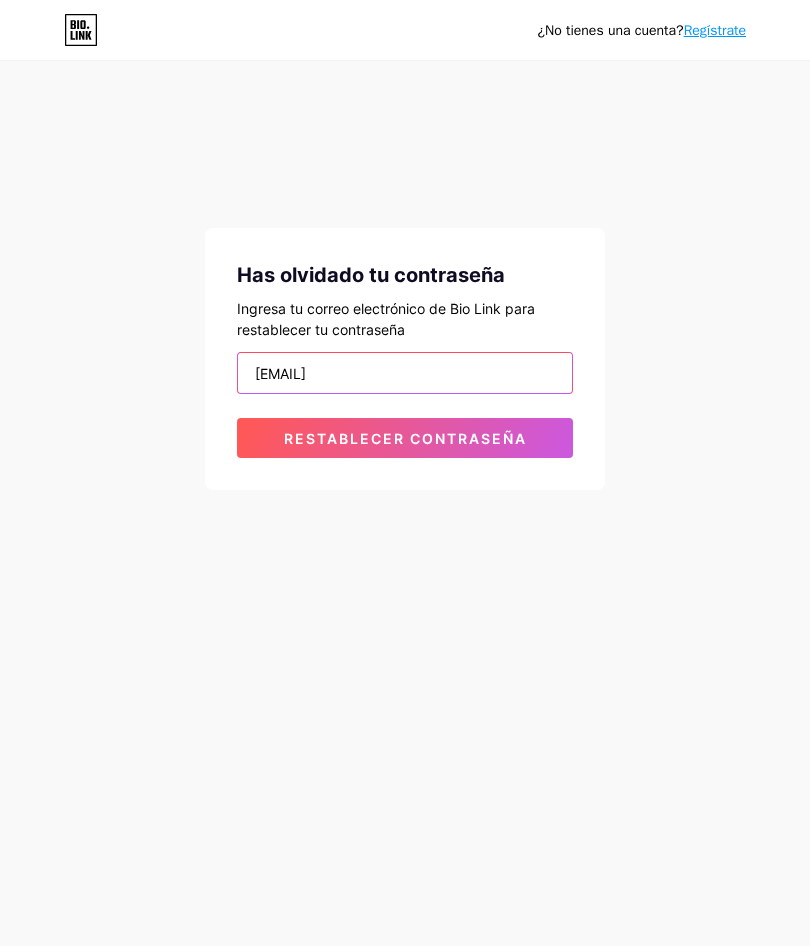 type on "creadoradeimpacto25@[EMAIL]" 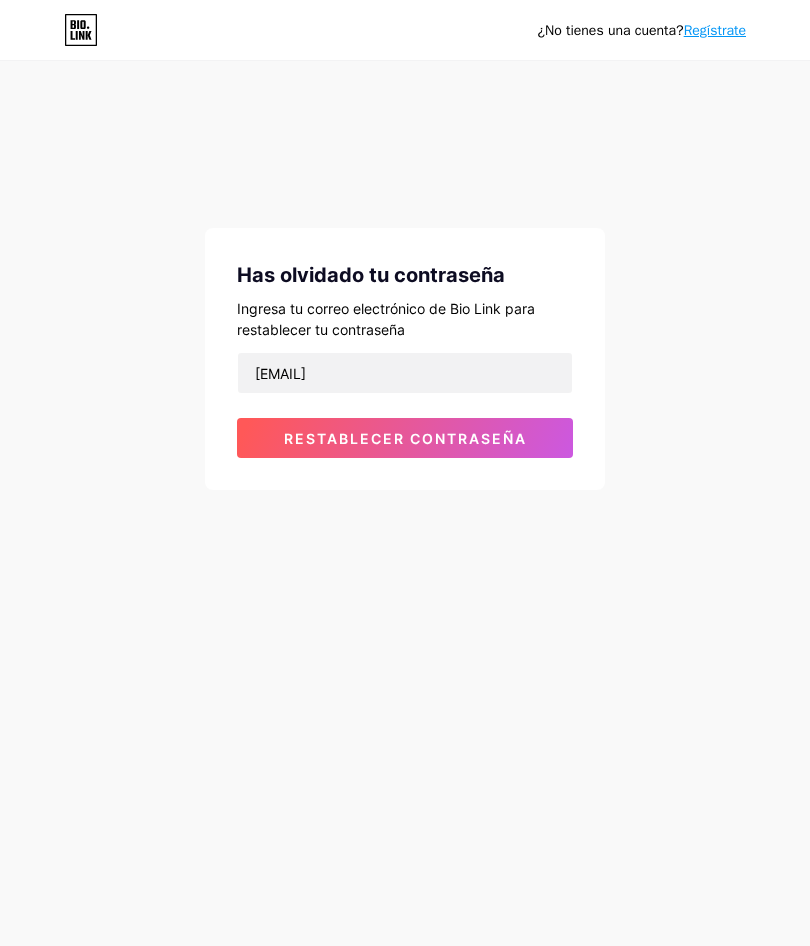 click on "Restablecer contraseña" at bounding box center (405, 438) 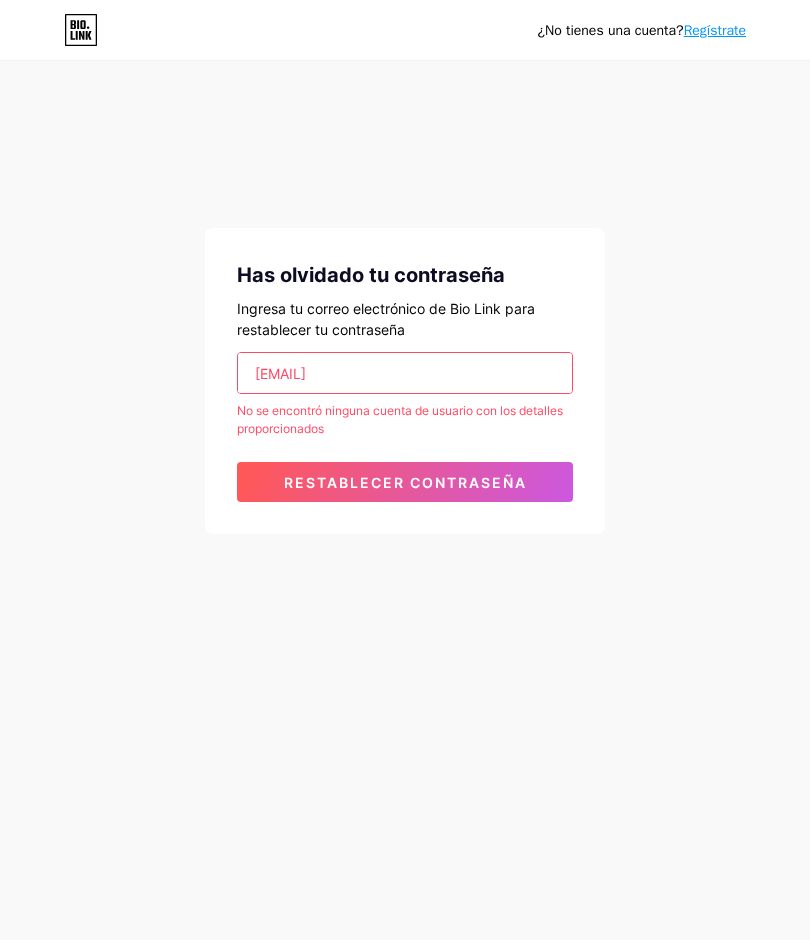 click on "Restablecer contraseña" at bounding box center [405, 482] 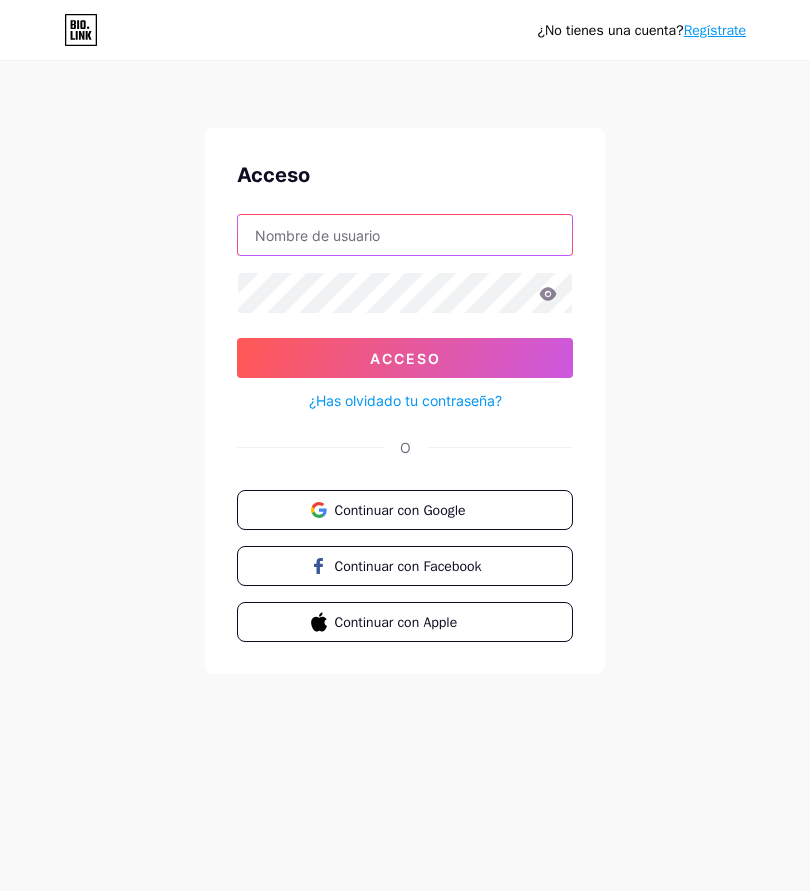 click at bounding box center (405, 235) 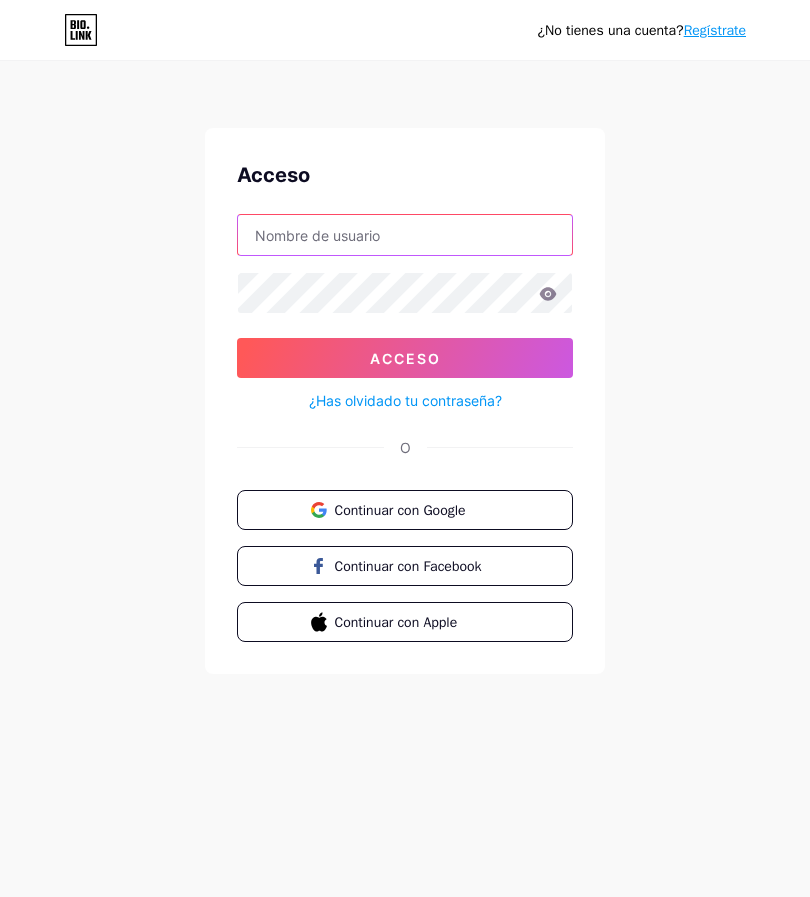 paste on "https://bio.link/mariavid" 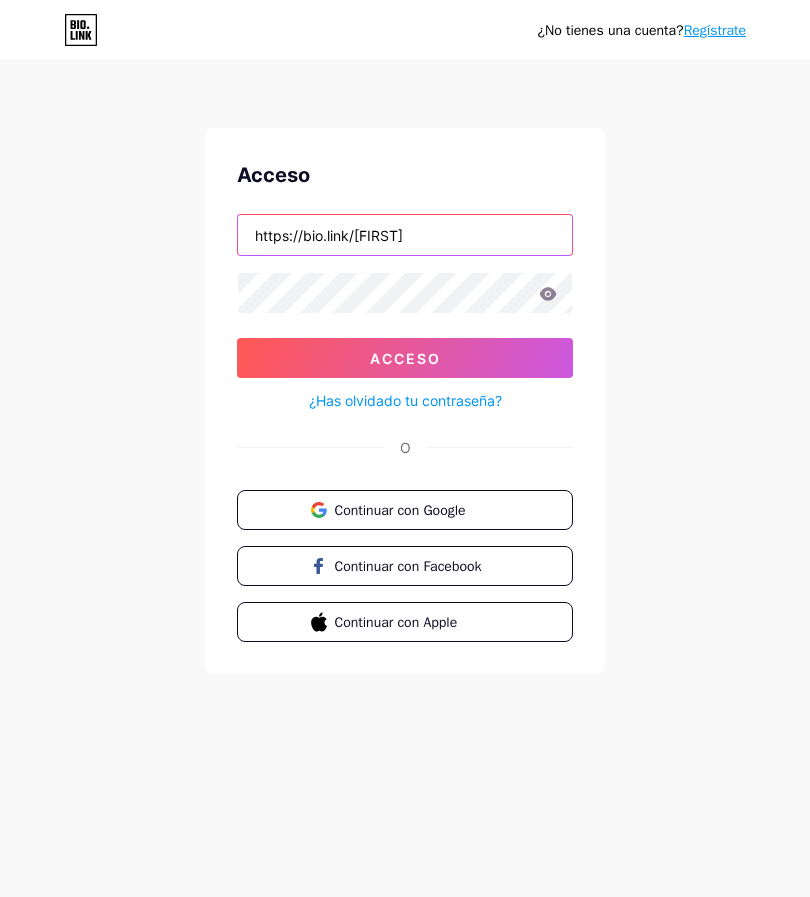 type on "https://bio.link/mariavid" 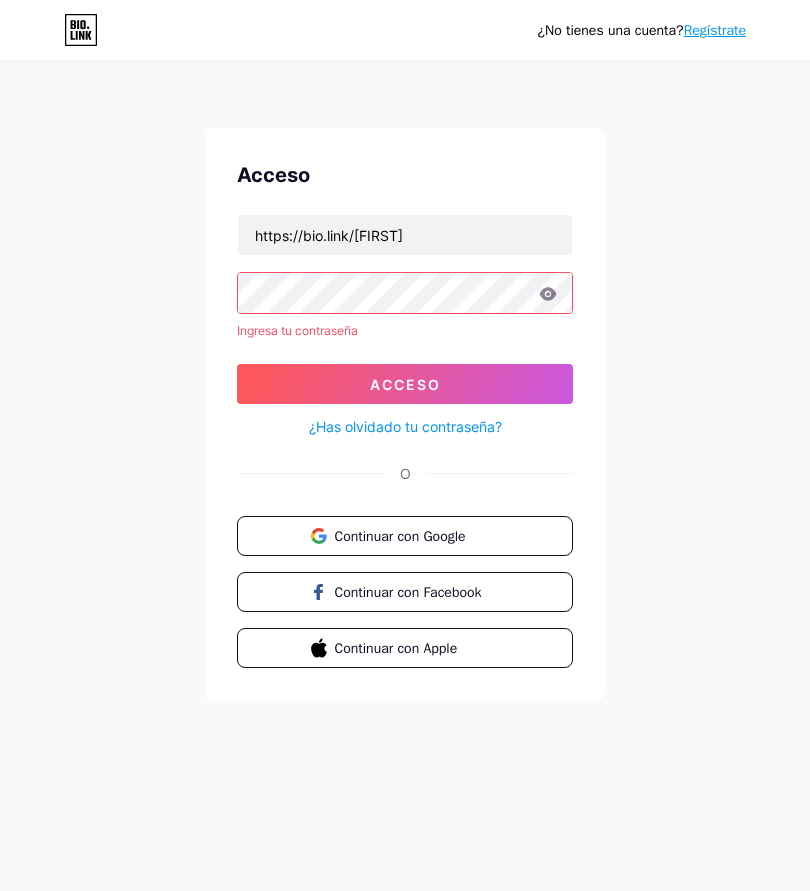 click on "¿Has olvidado tu contraseña?" at bounding box center [405, 426] 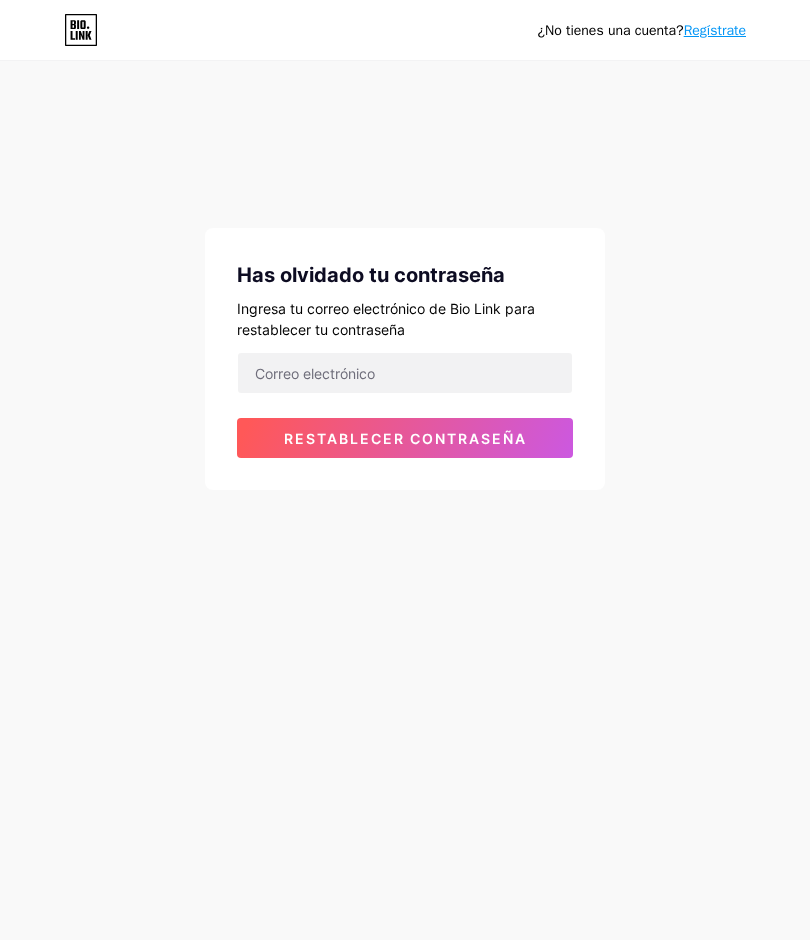 click at bounding box center [405, 373] 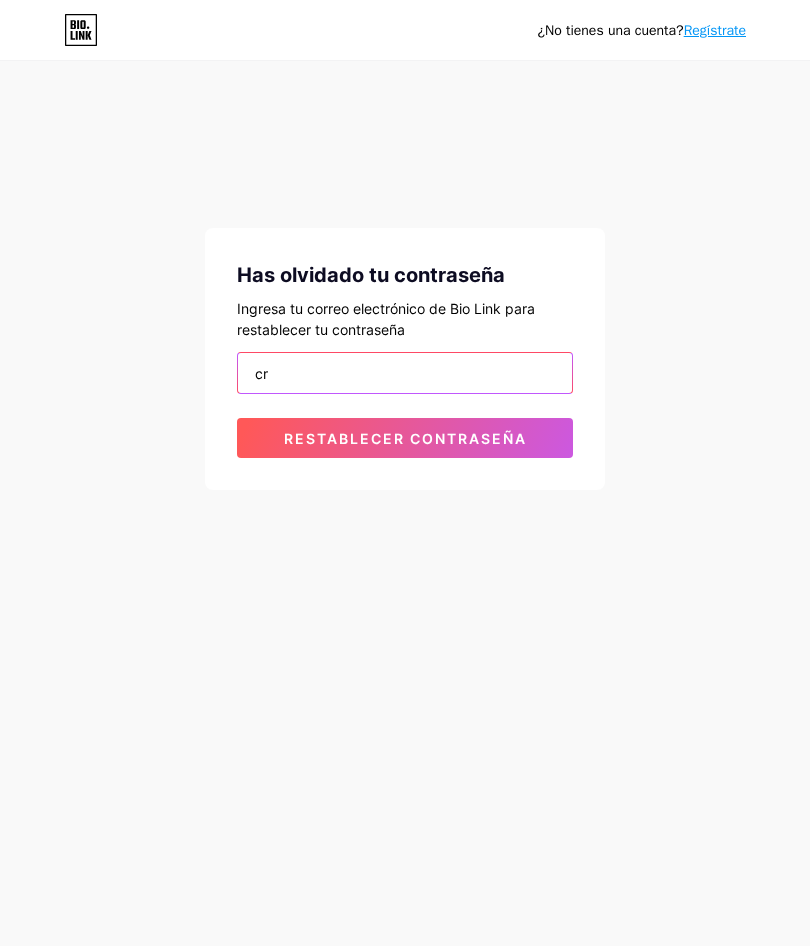 type on "cr" 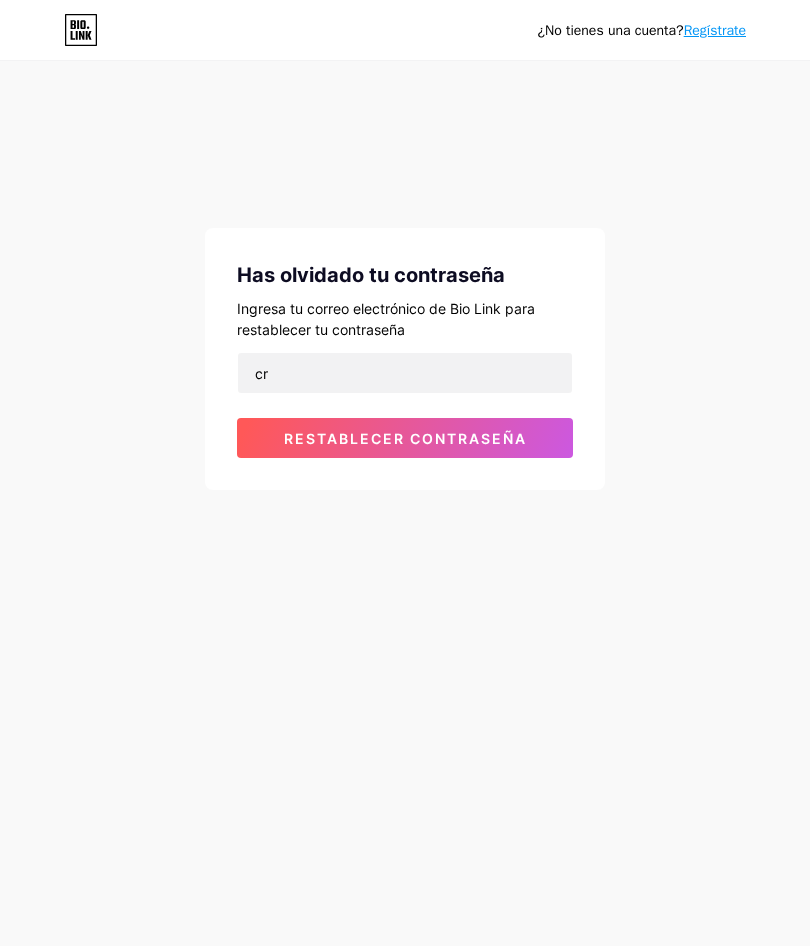 click on "¿No tienes una cuenta?  Regístrate   Has olvidado tu contraseña
Ingresa tu correo electrónico de Bio Link para restablecer tu contraseña
cr       Restablecer contraseña" at bounding box center [405, 277] 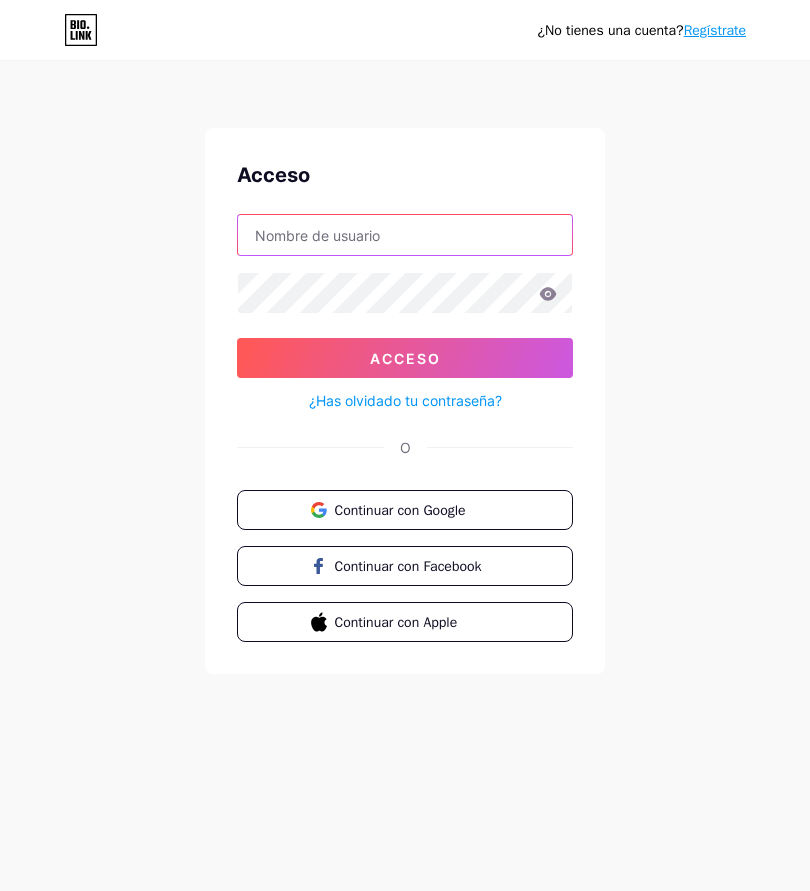 click at bounding box center (405, 235) 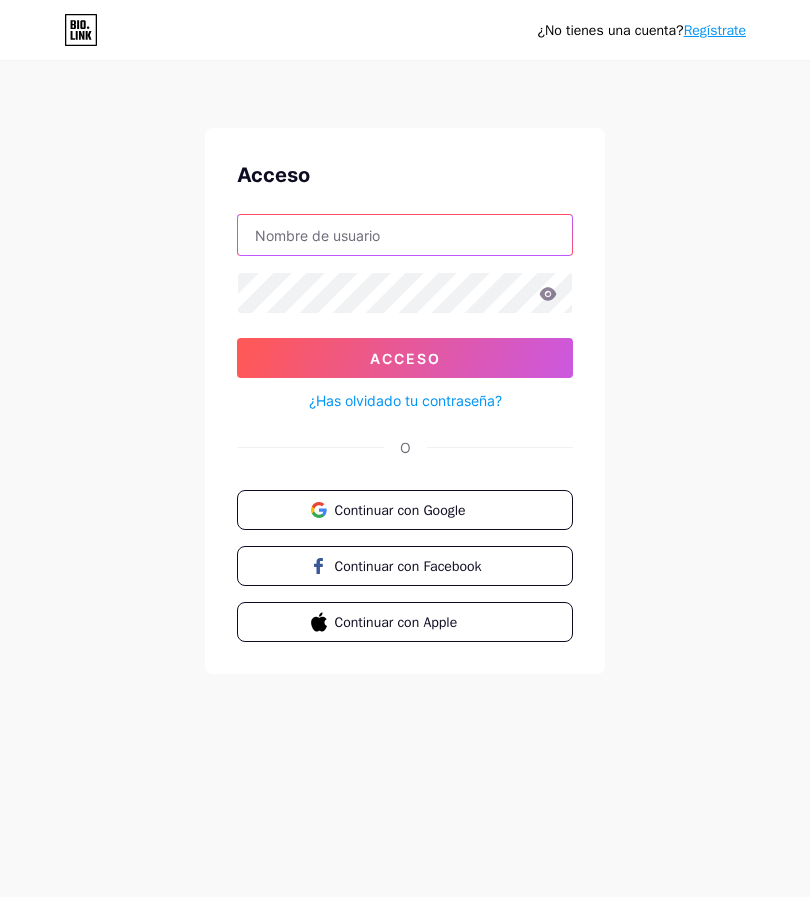 click at bounding box center [405, 235] 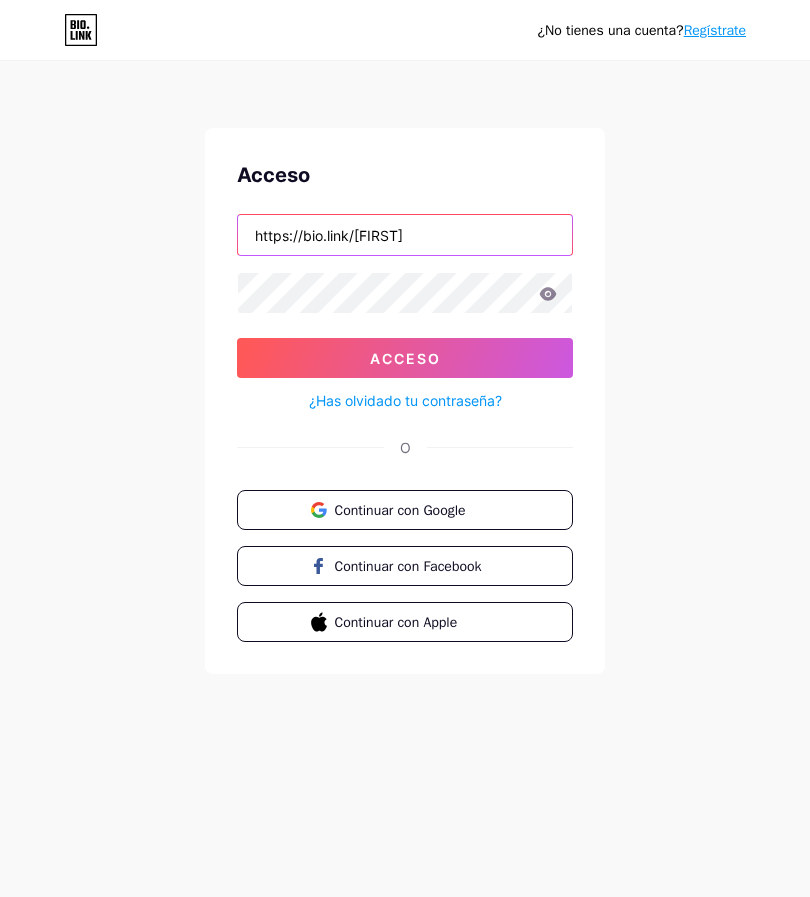type on "https://bio.link/mariavid" 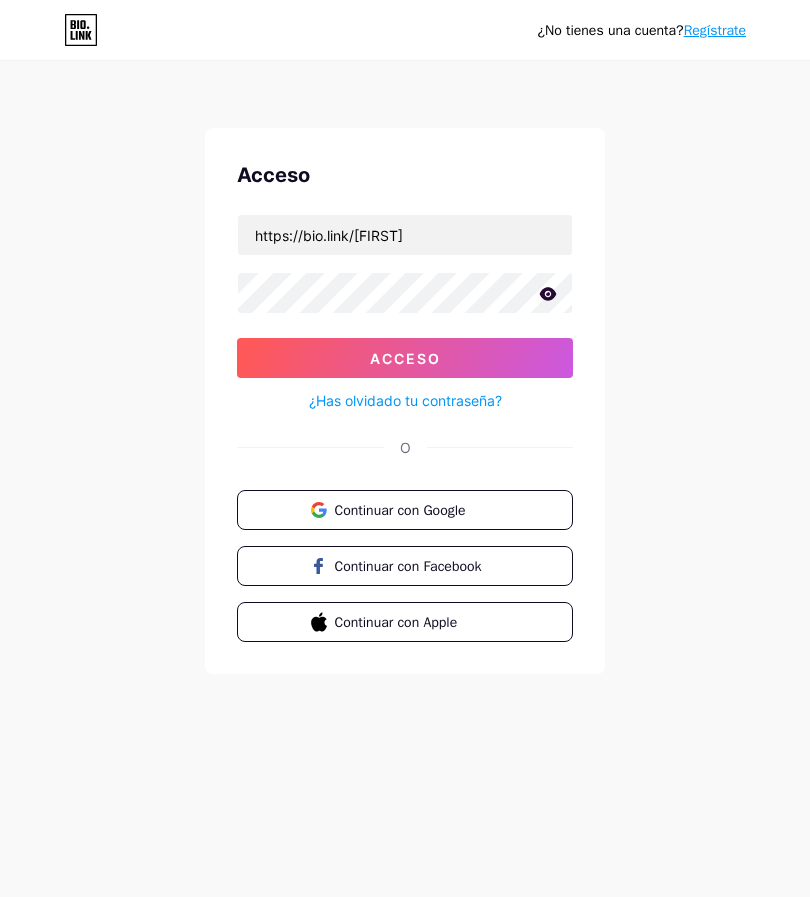 click on "Acceso" at bounding box center [405, 358] 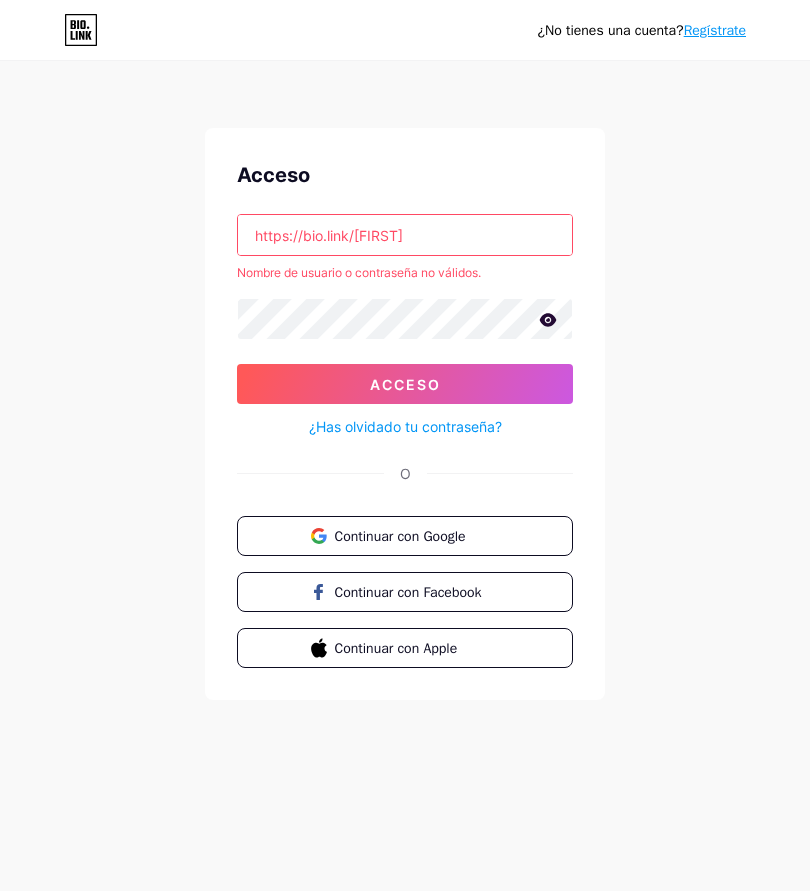 click on "¿Has olvidado tu contraseña?" at bounding box center [405, 426] 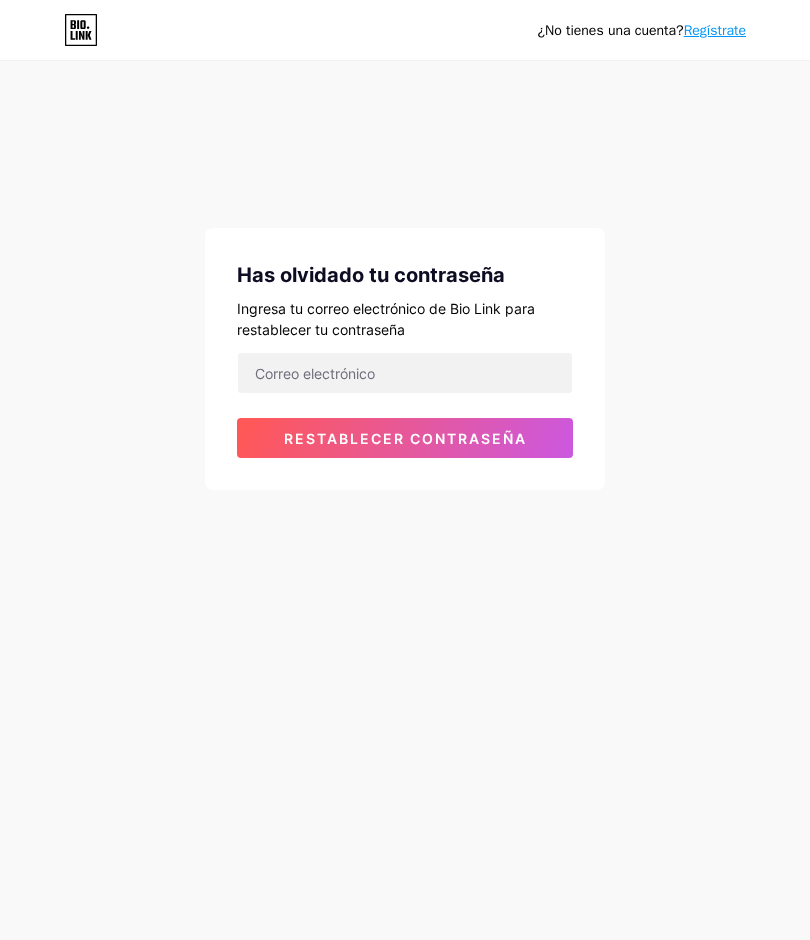 click on "Restablecer contraseña" at bounding box center [405, 438] 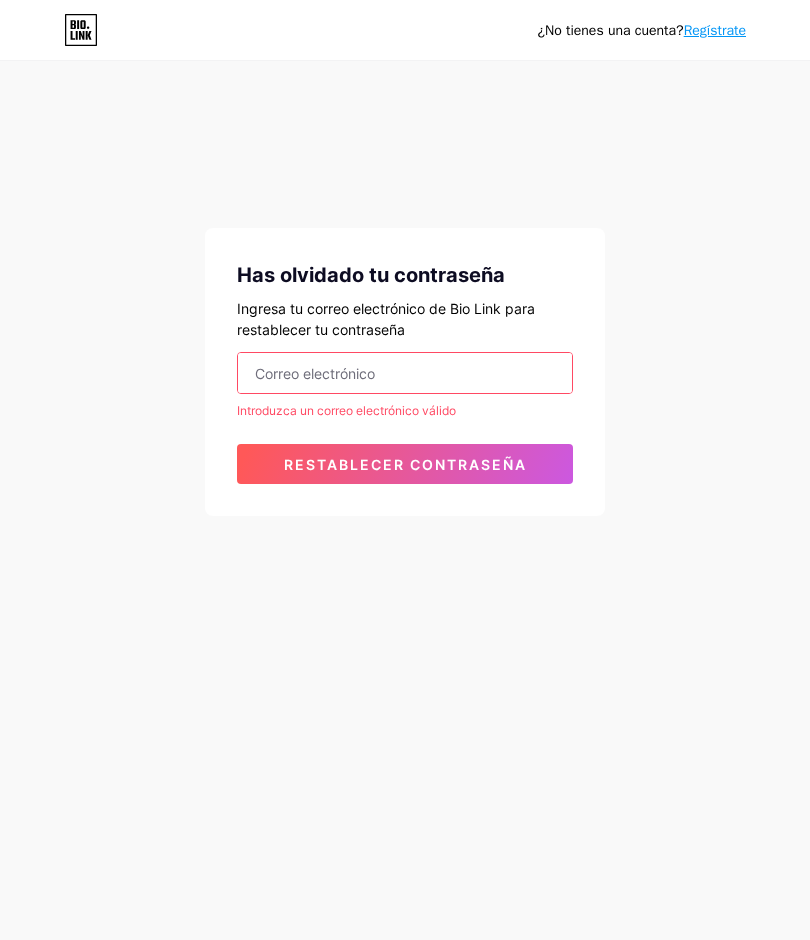 click at bounding box center (405, 373) 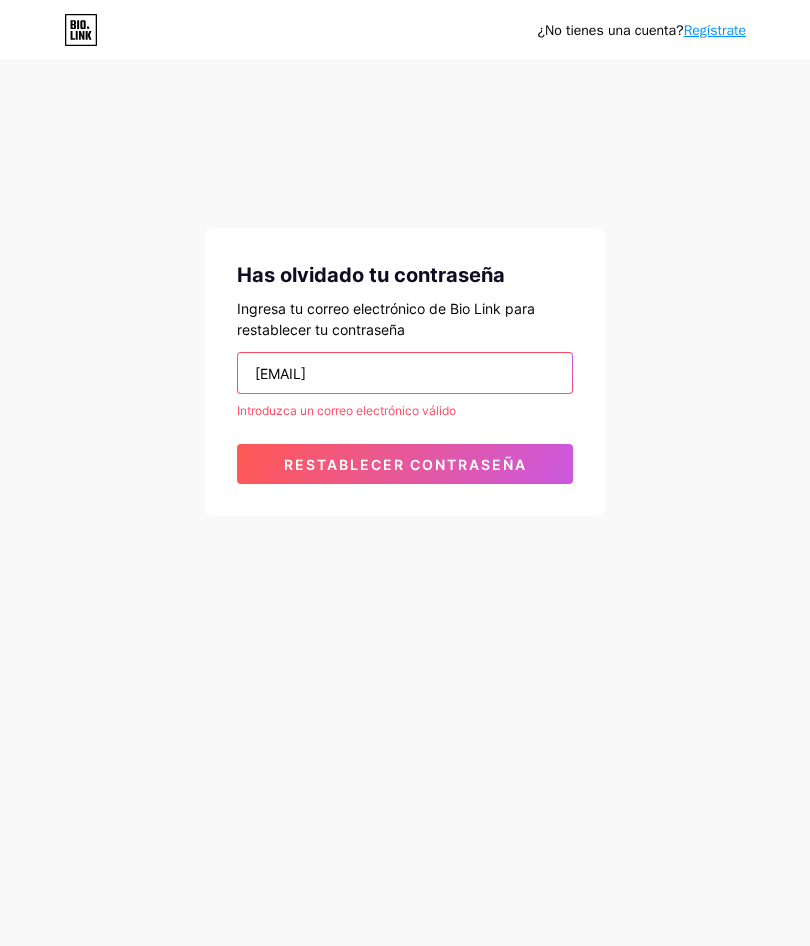 type on "creadoradeimpacto25@[EMAIL]" 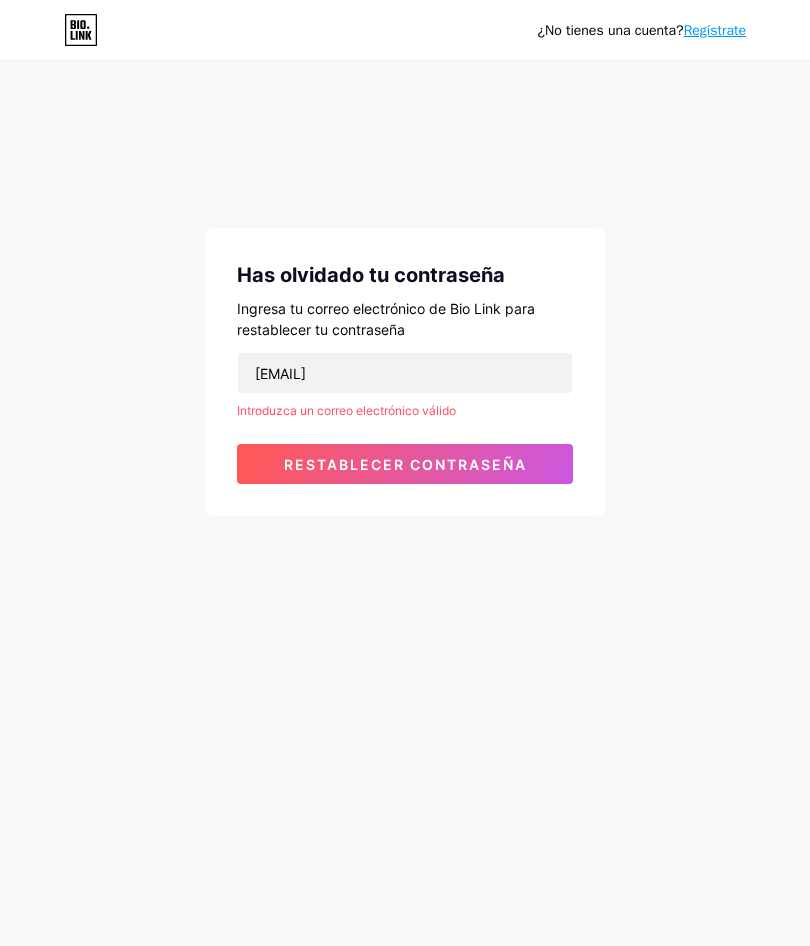 click on "Restablecer contraseña" at bounding box center (405, 464) 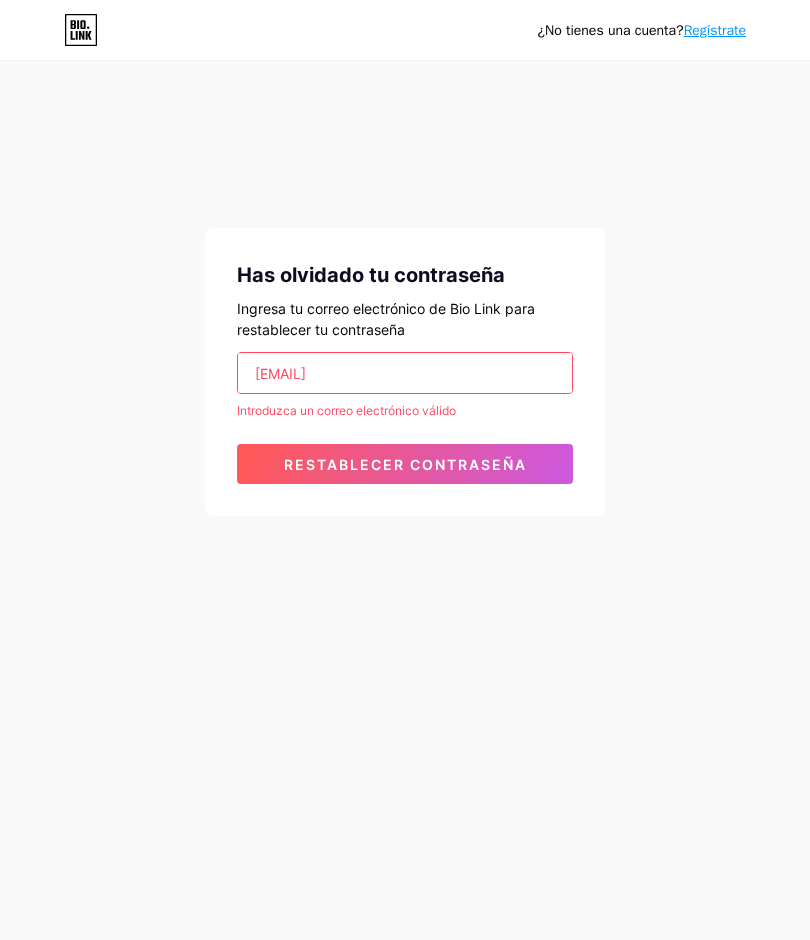 click on "Restablecer contraseña" at bounding box center (405, 464) 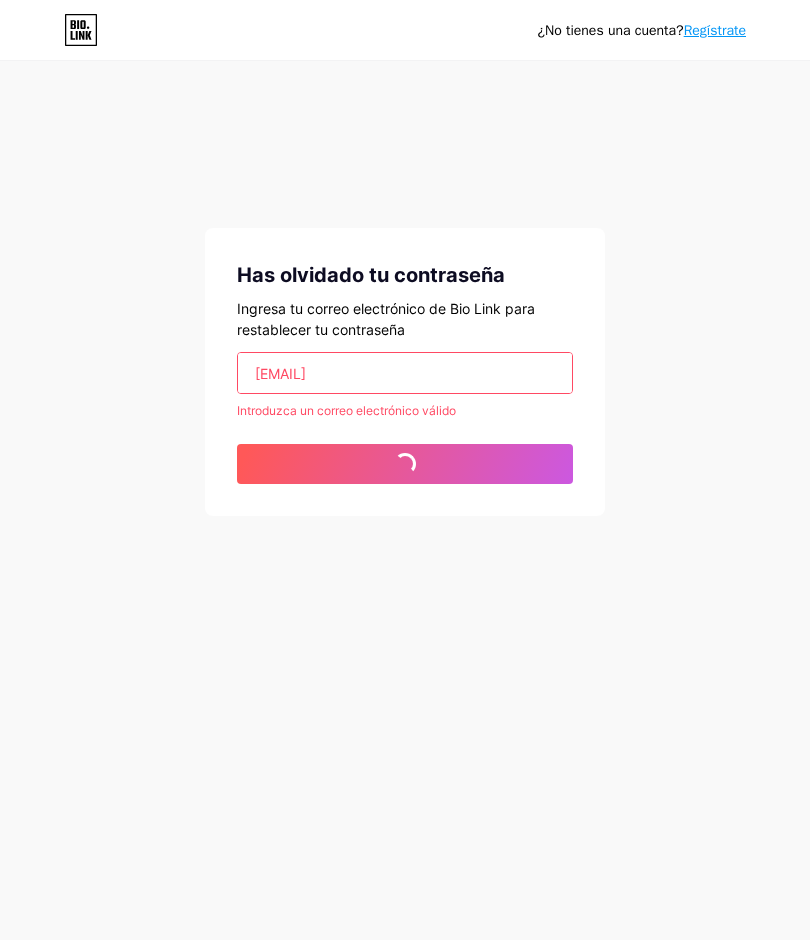 click on "Restablecer contraseña" at bounding box center (405, 464) 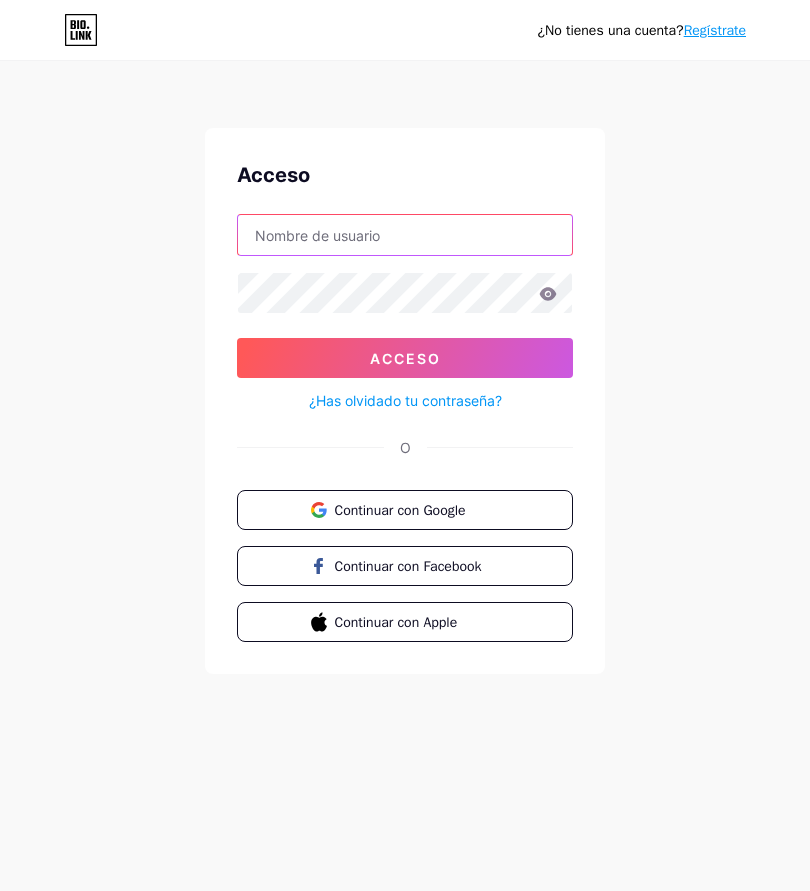 click at bounding box center (405, 235) 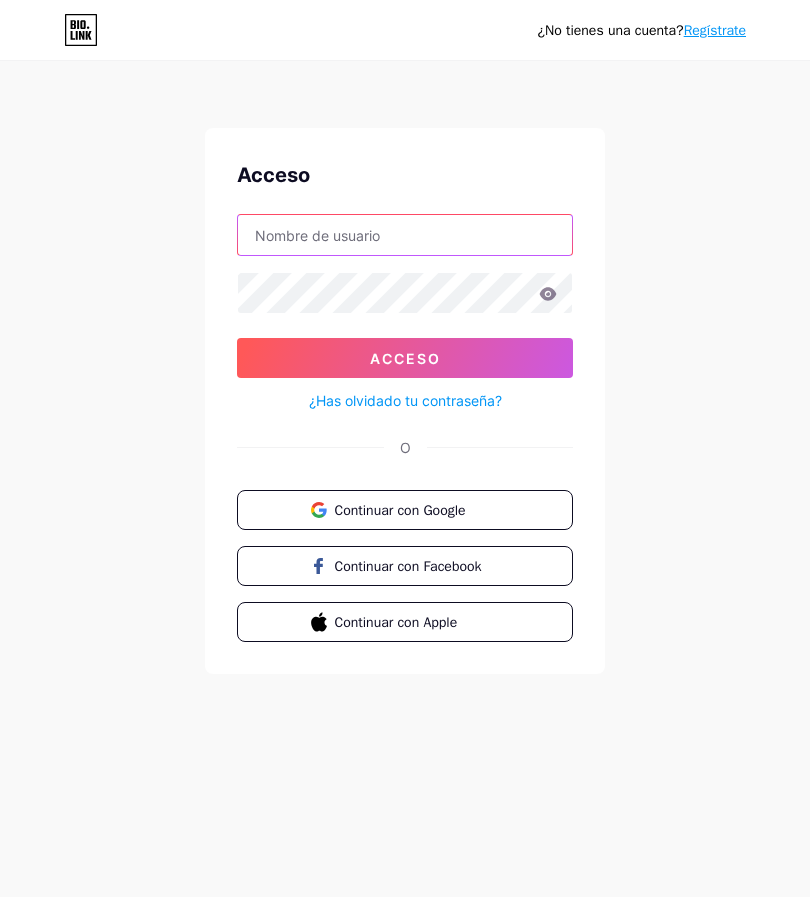 paste on "https://bio.link/mariavid" 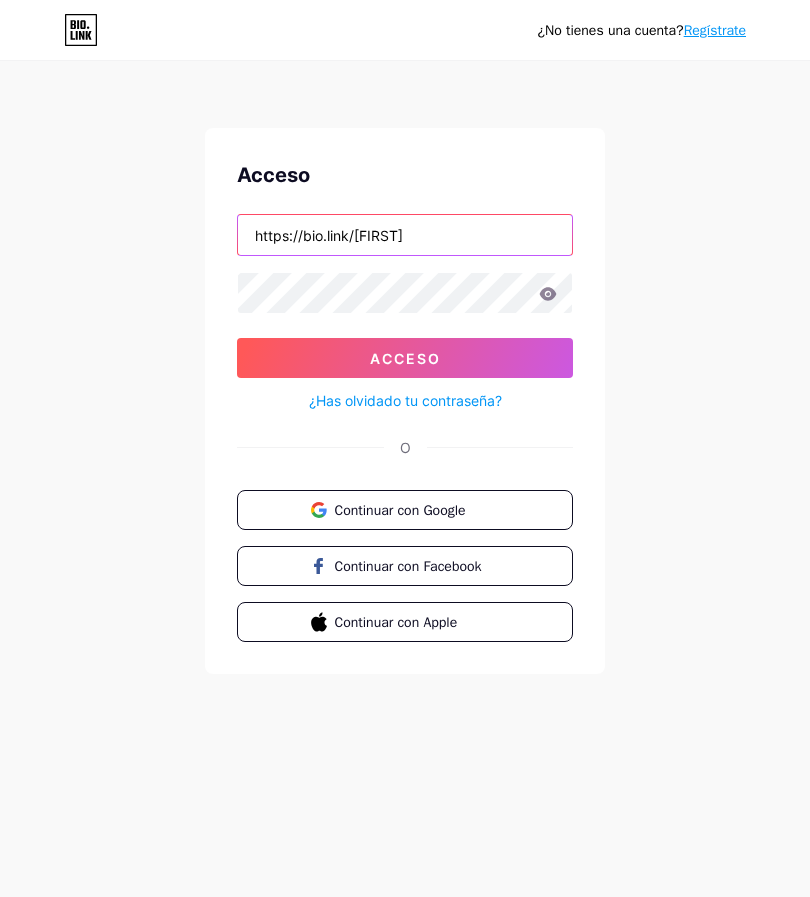type on "https://bio.link/mariavid" 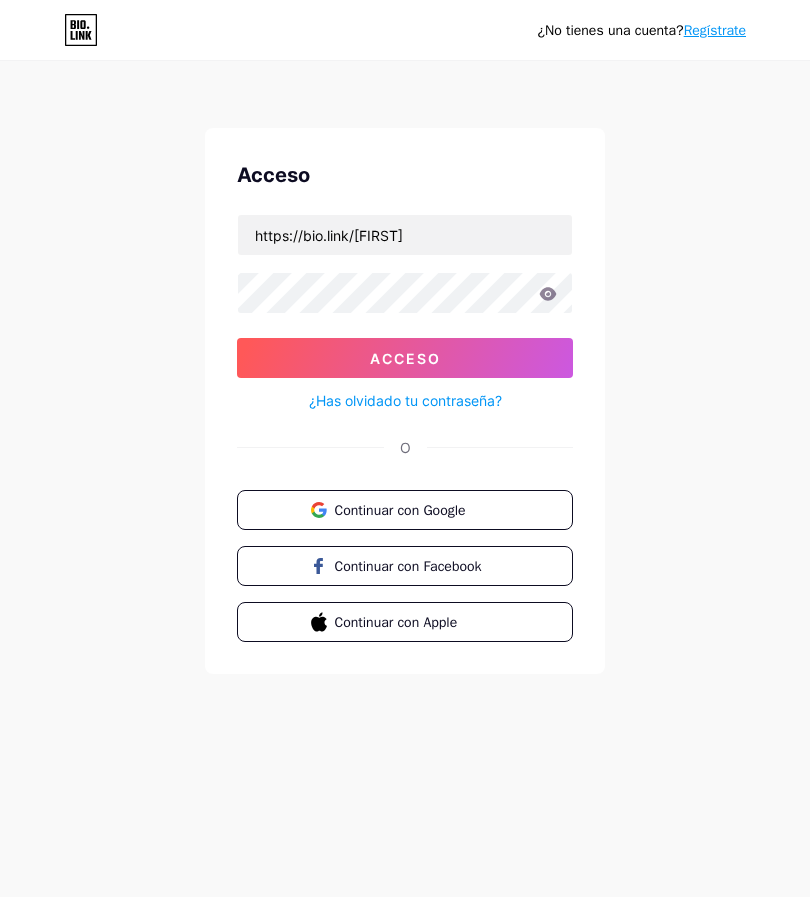 click 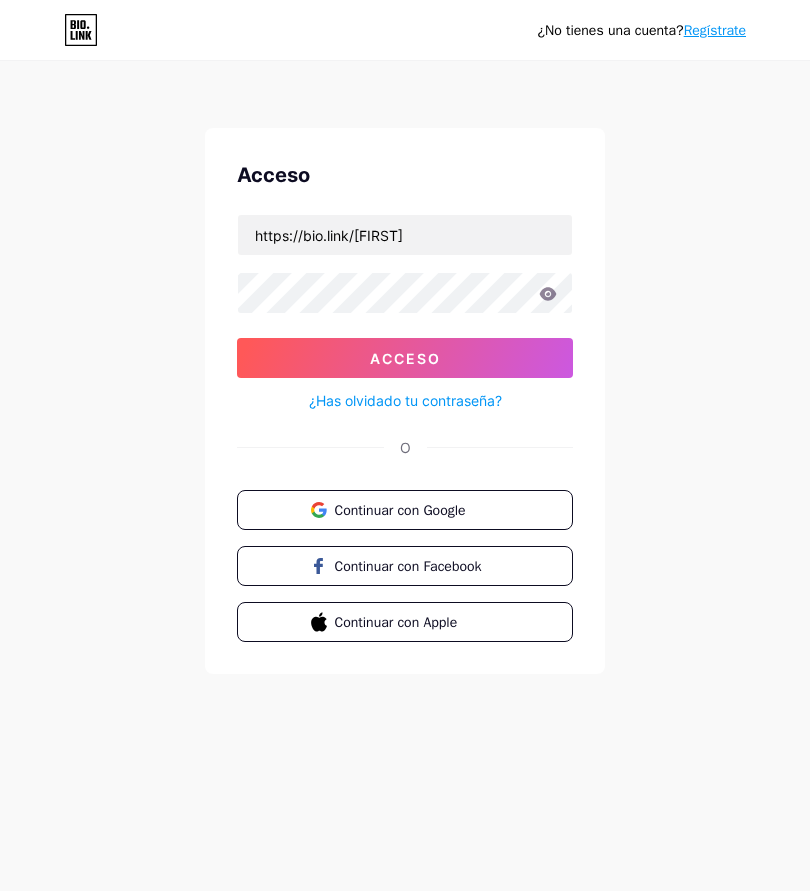 click 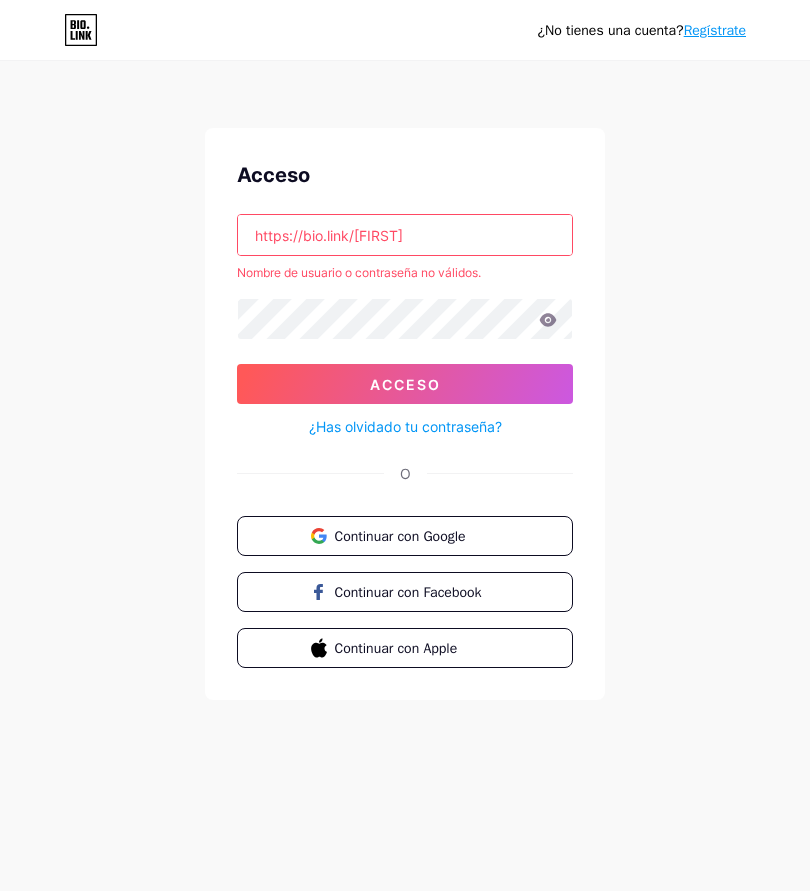 click on "Acceso" at bounding box center [405, 384] 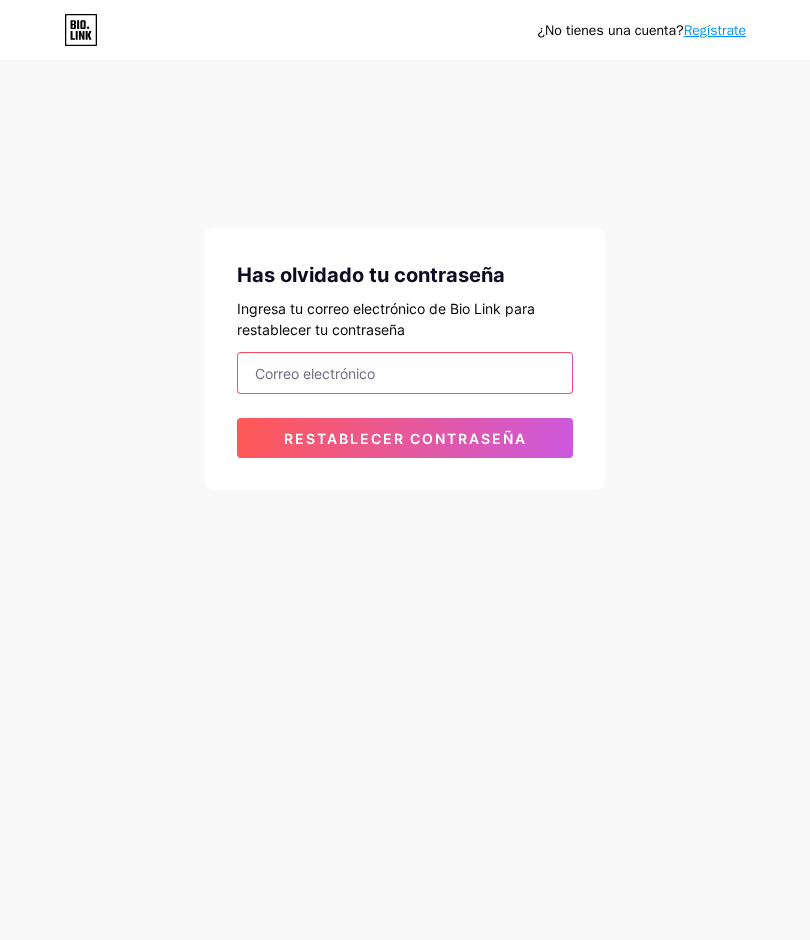 click at bounding box center (405, 373) 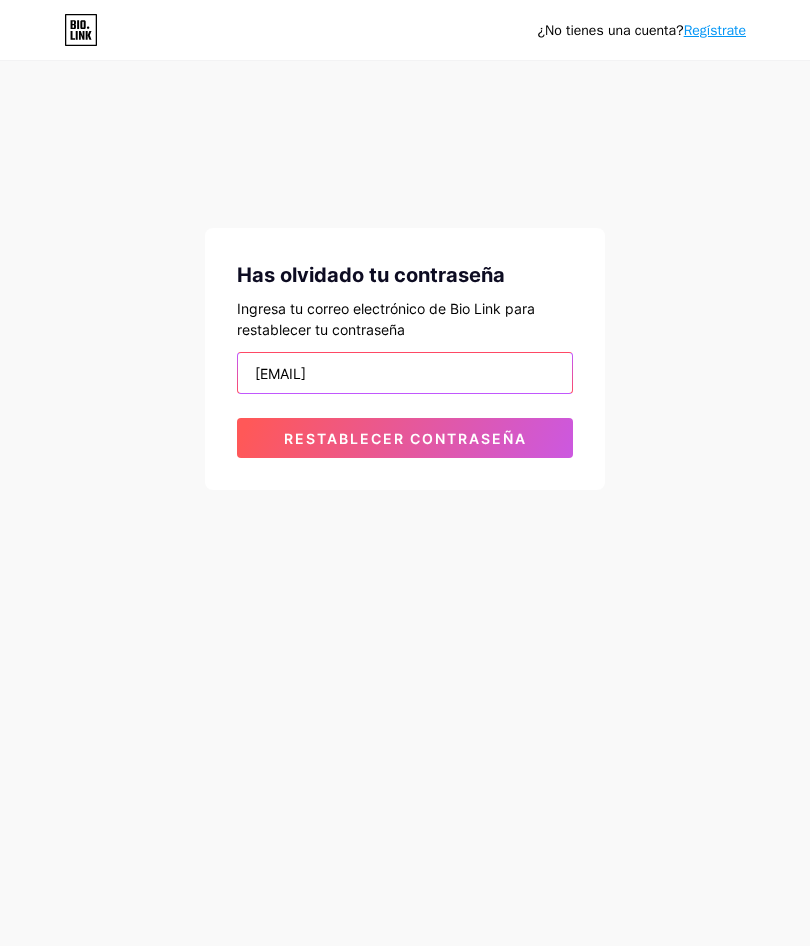 type on "creadoradeimpacto25@[EMAIL]" 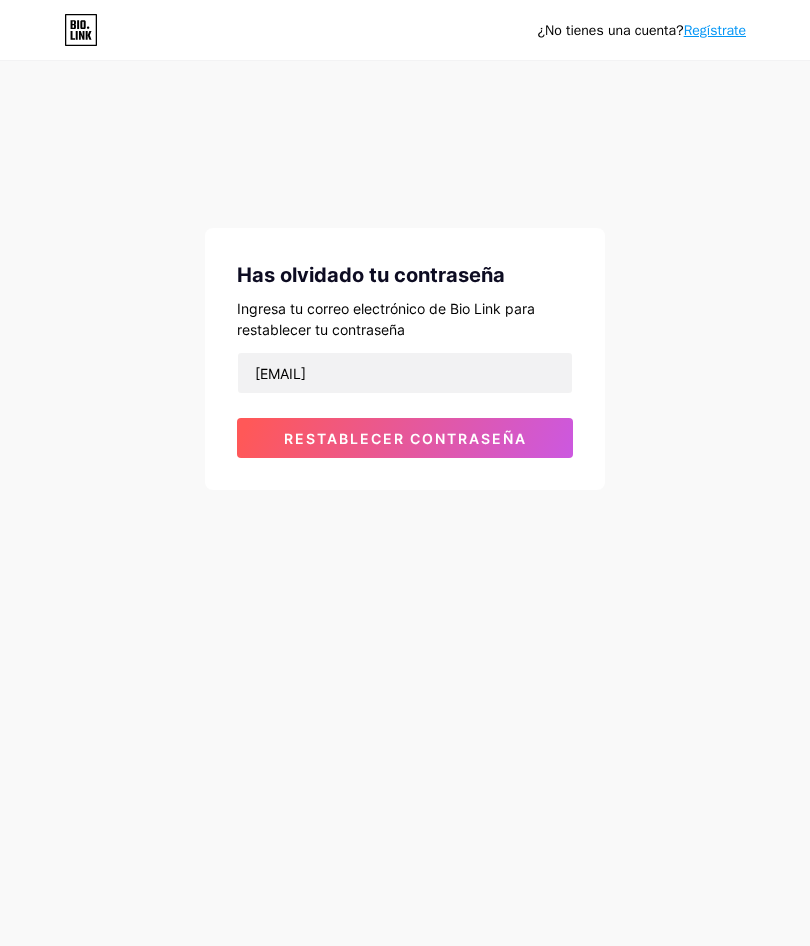 click on "Restablecer contraseña" at bounding box center [405, 438] 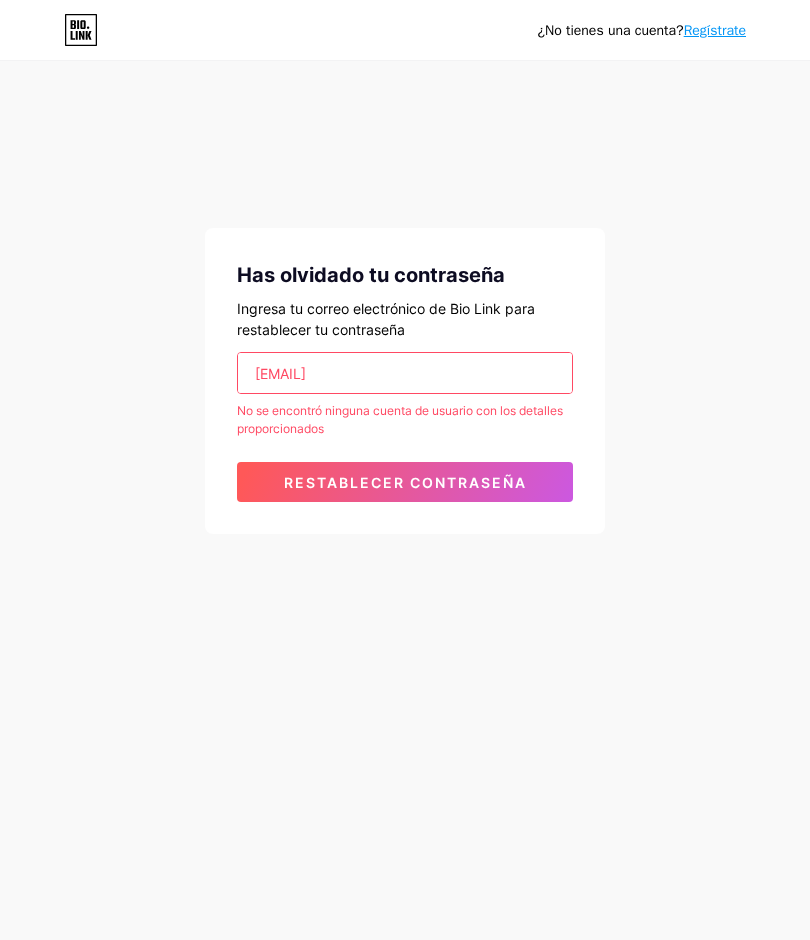 click on "Restablecer contraseña" at bounding box center (405, 482) 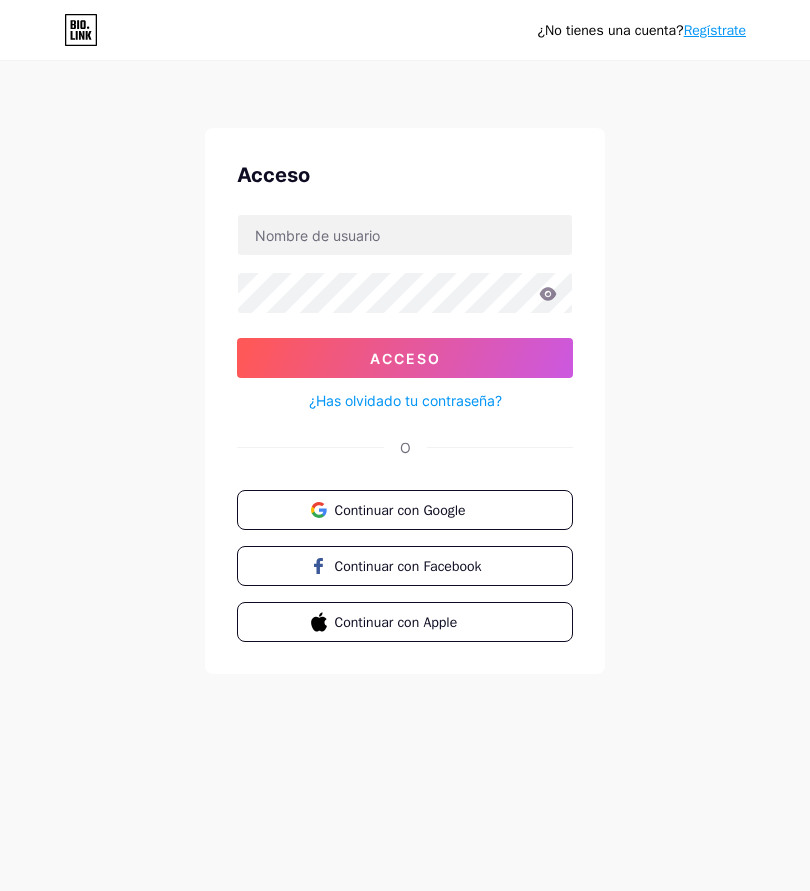 click 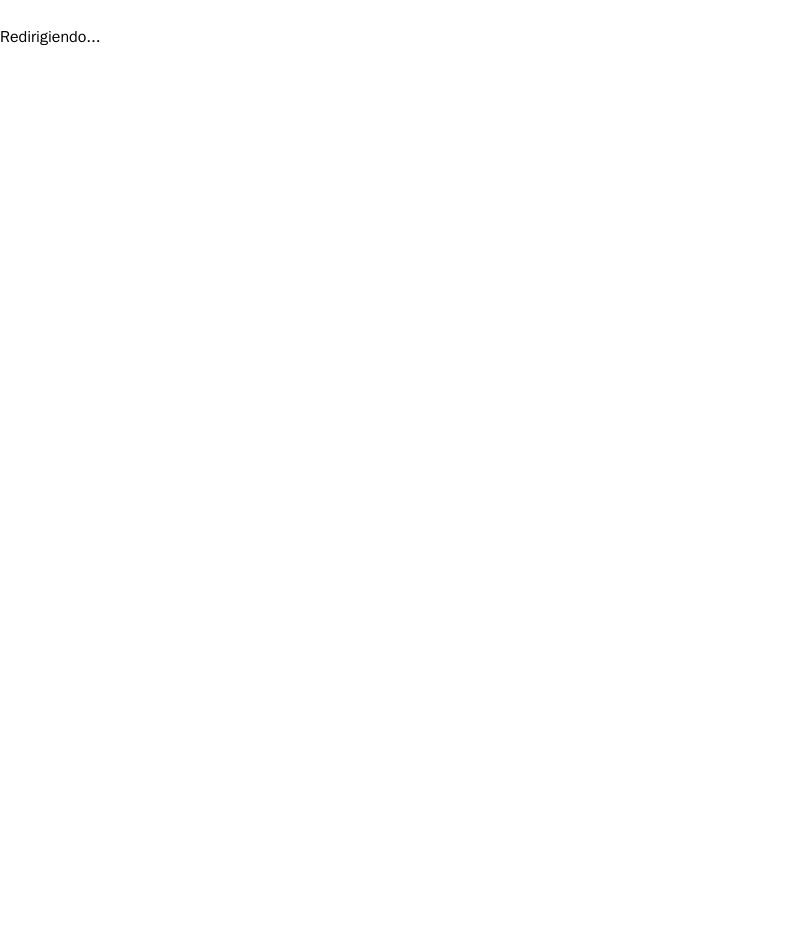 scroll, scrollTop: 0, scrollLeft: 0, axis: both 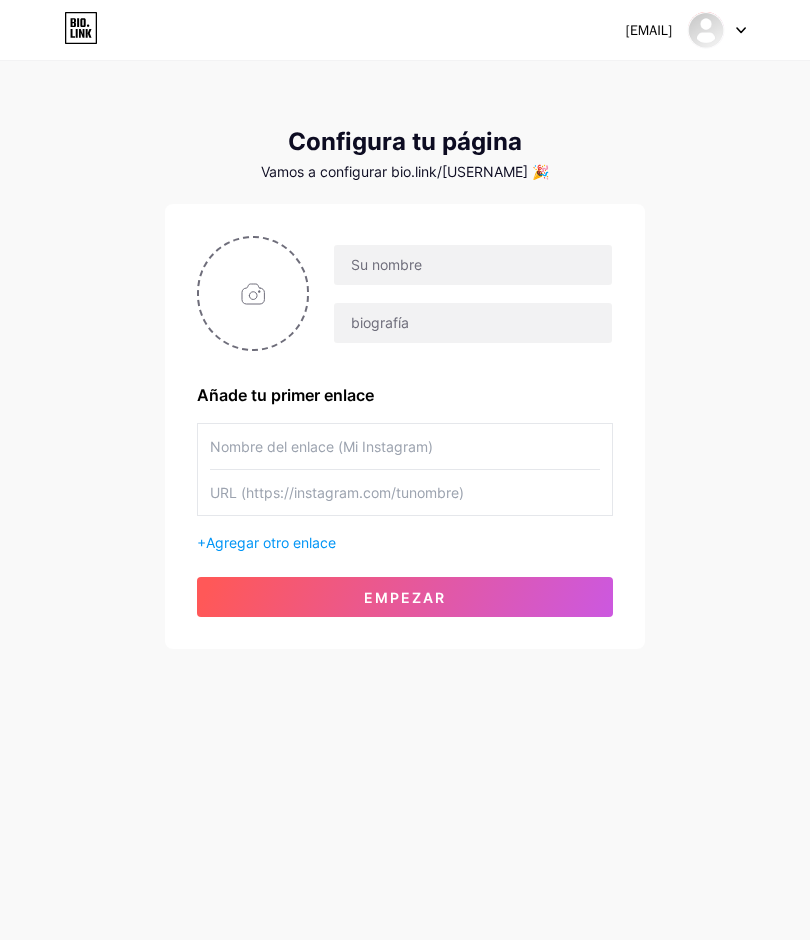 click at bounding box center [706, 30] 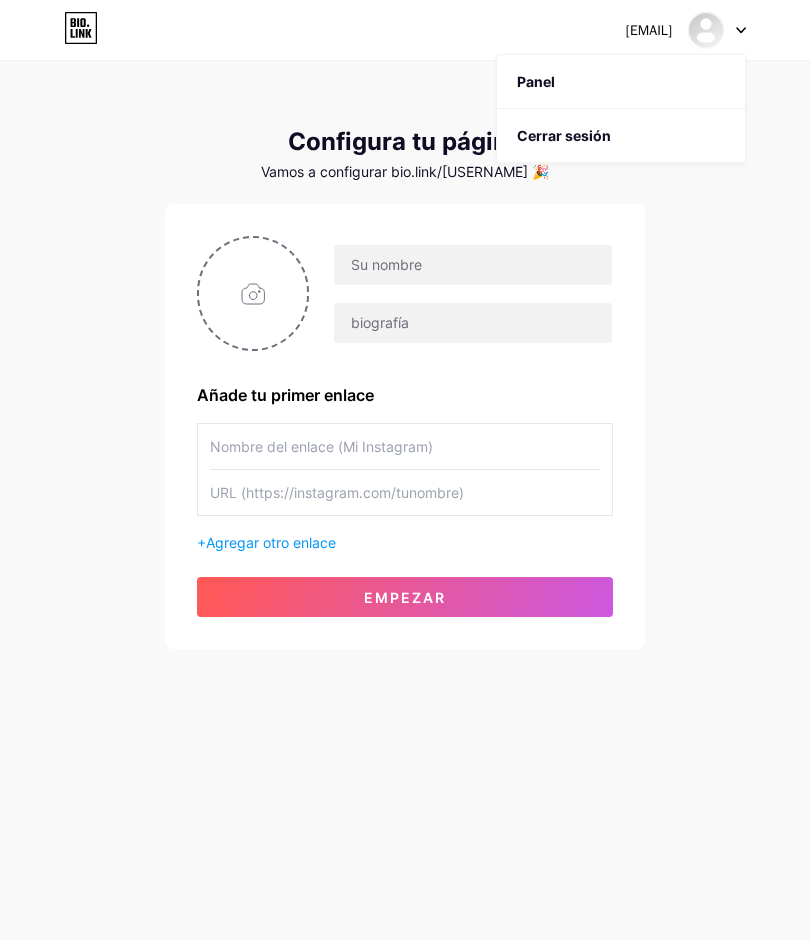 click on "Panel" at bounding box center (621, 82) 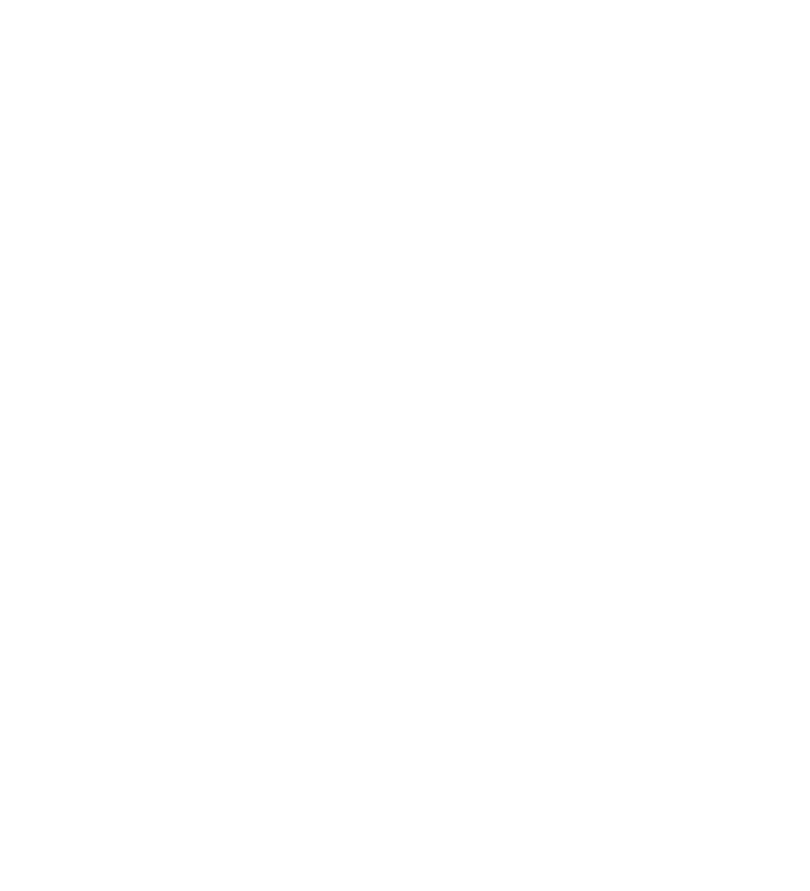 scroll, scrollTop: 0, scrollLeft: 0, axis: both 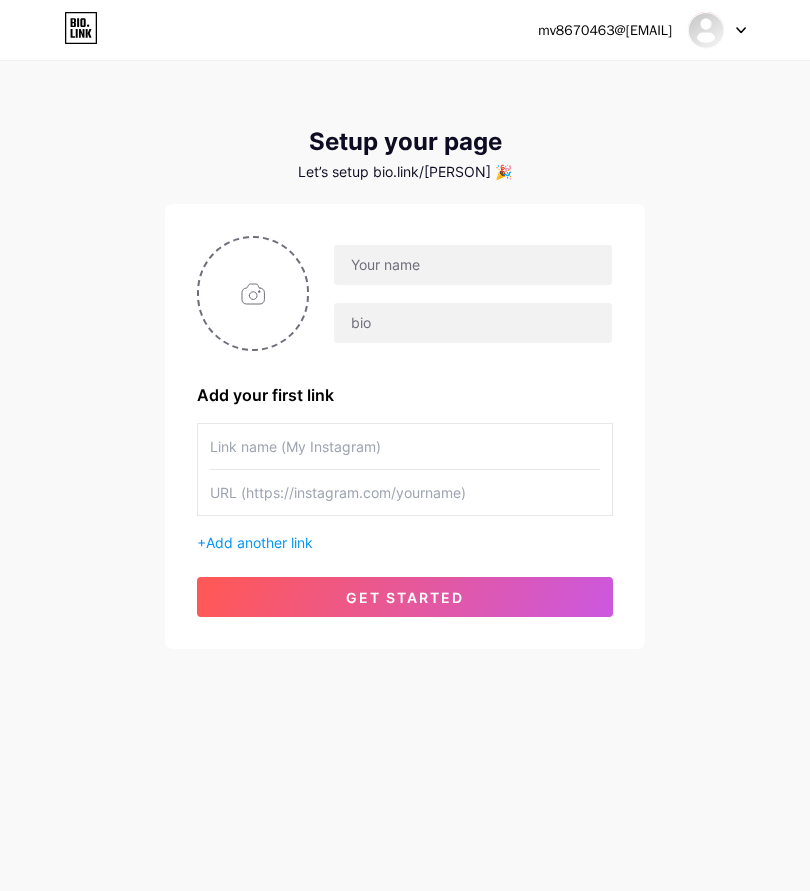 click at bounding box center [706, 30] 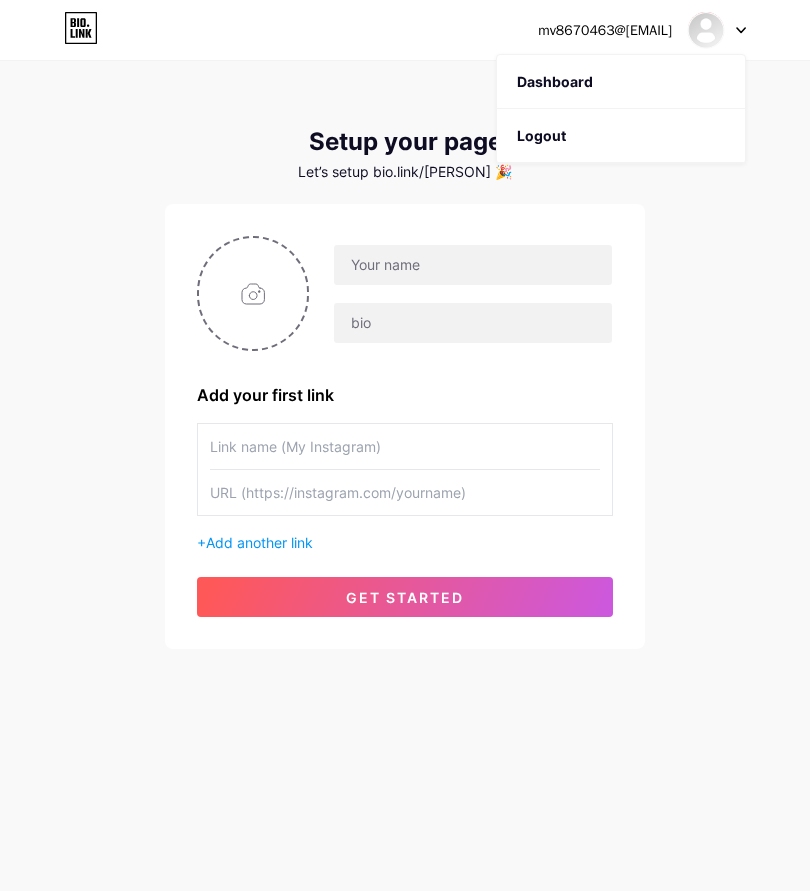 click on "Dashboard" at bounding box center [621, 82] 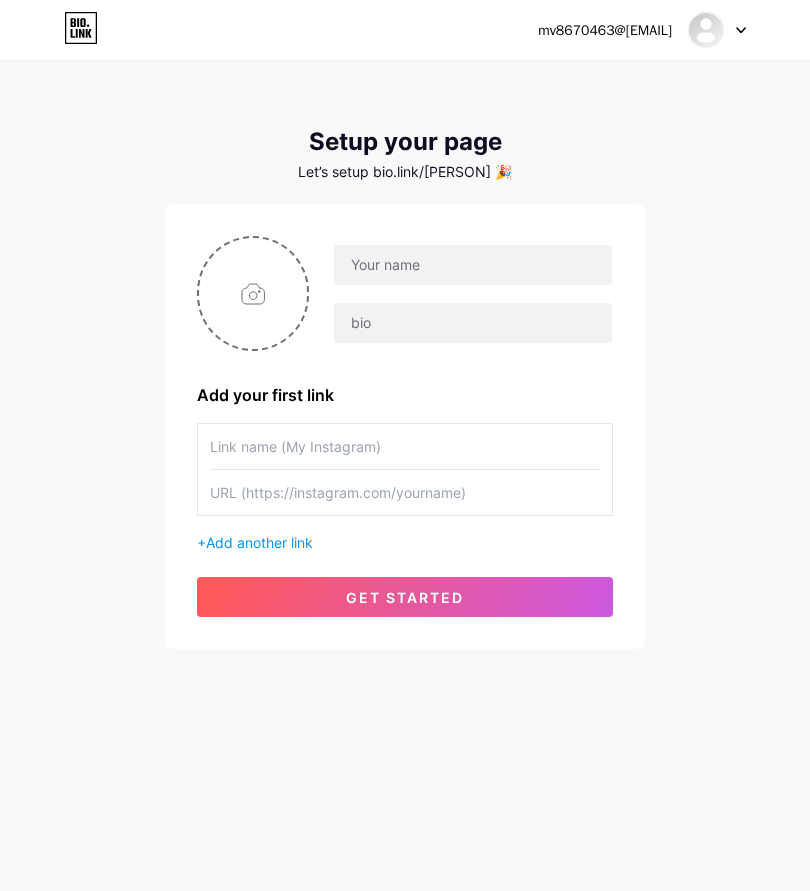 click at bounding box center [717, 30] 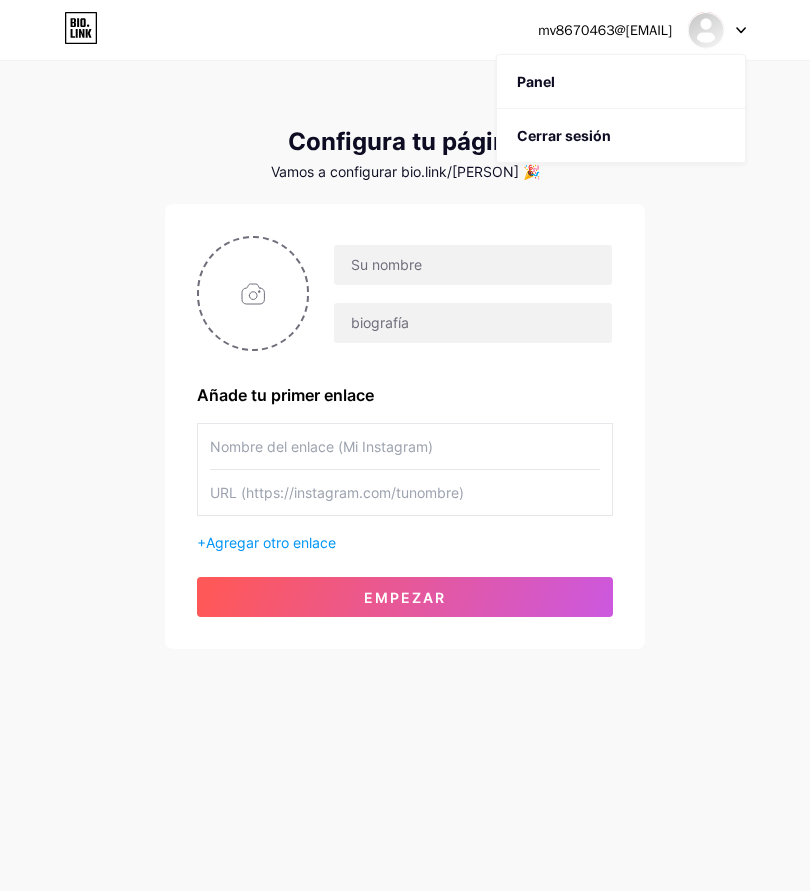 click on "Cerrar sesión" at bounding box center (621, 136) 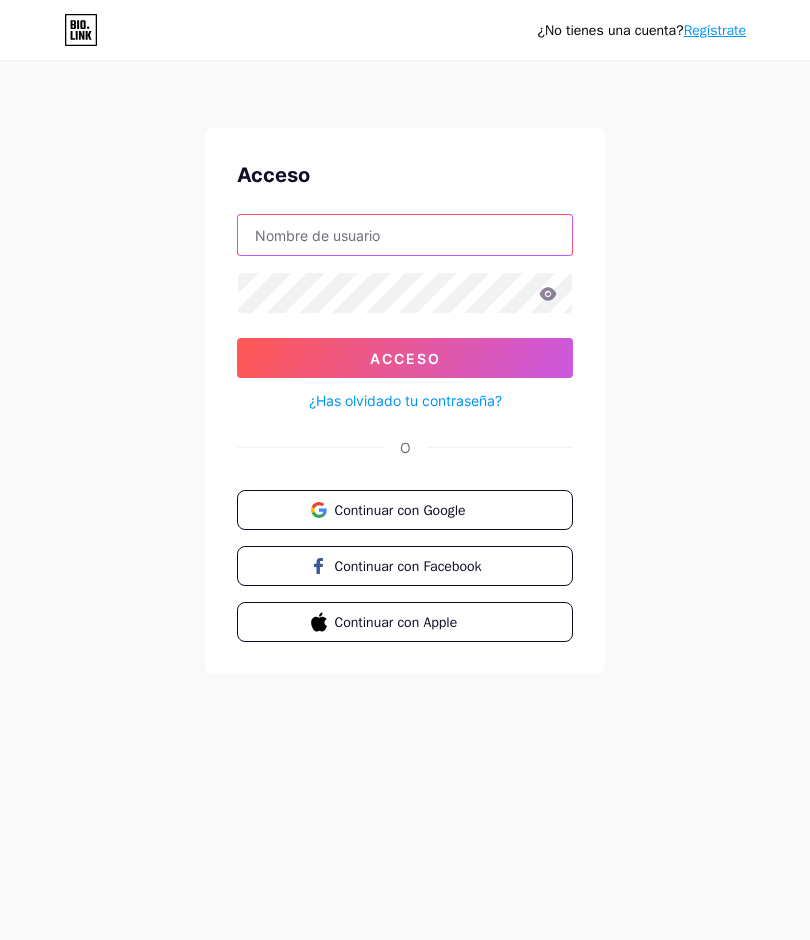 click at bounding box center [405, 235] 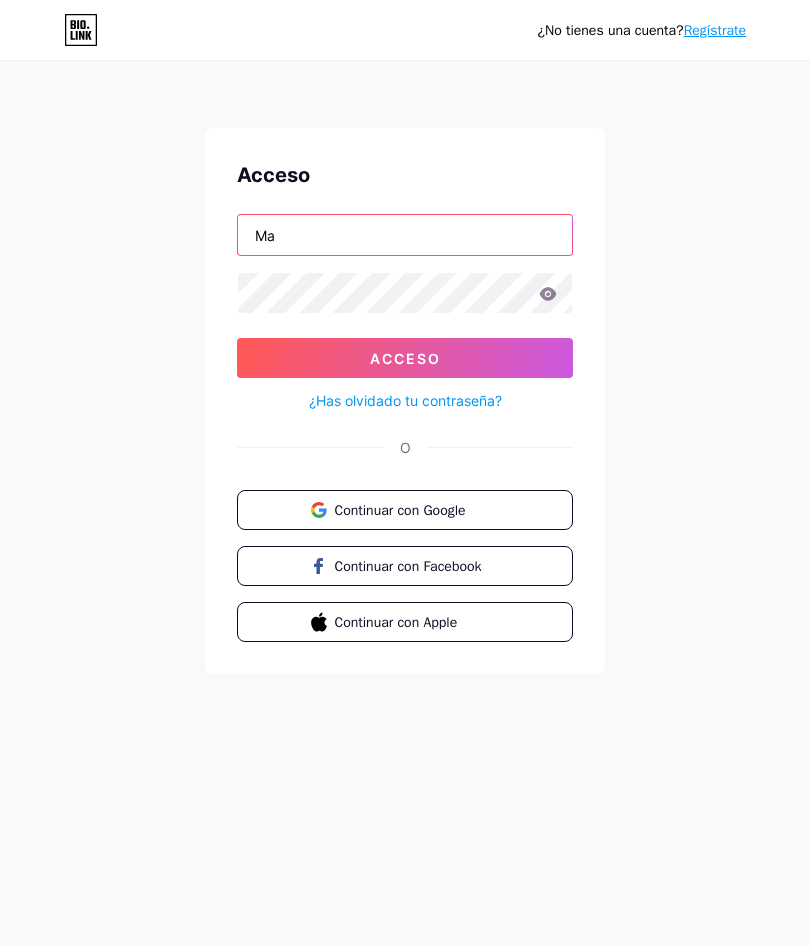 type on "M" 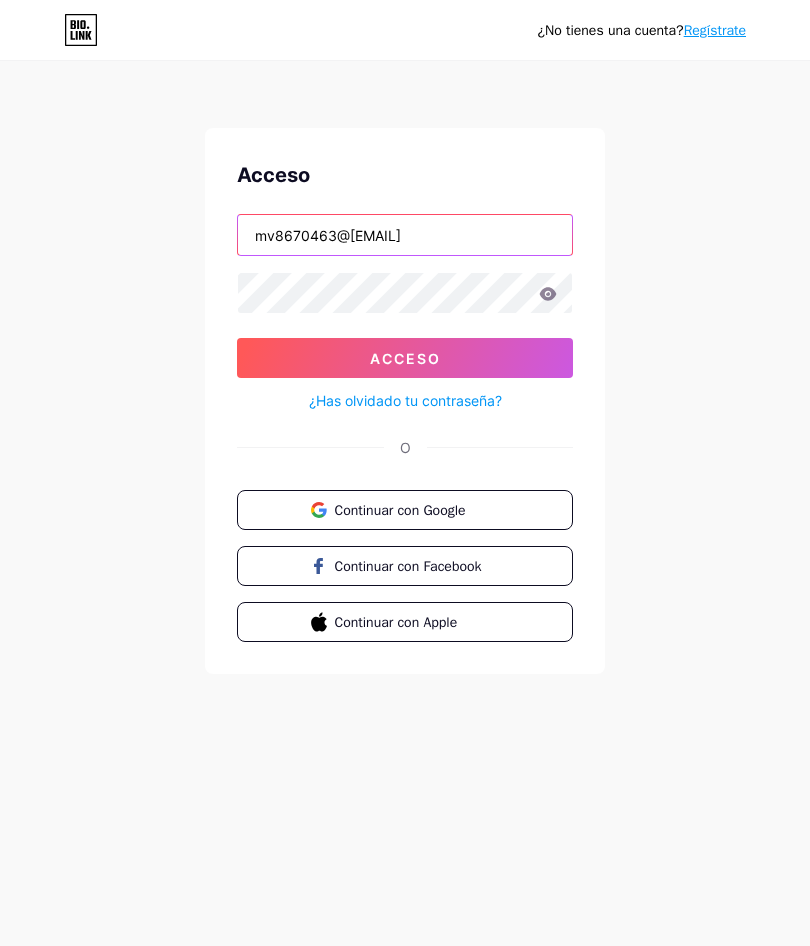 type on "mv8670463@gmail.com" 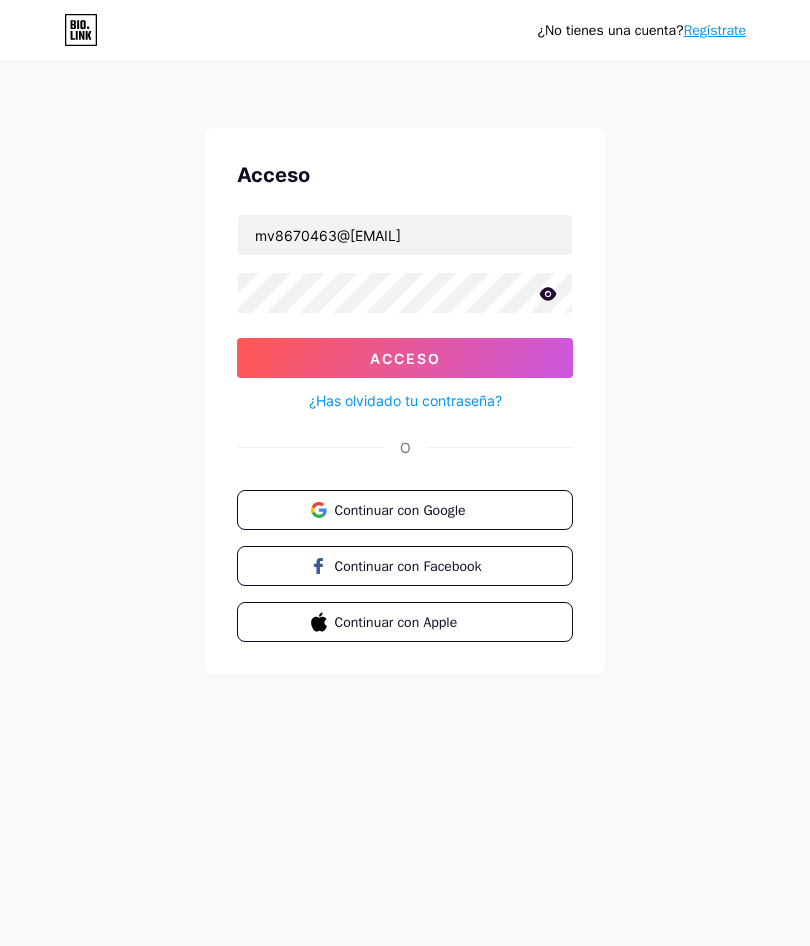 click on "Acceso" at bounding box center (405, 358) 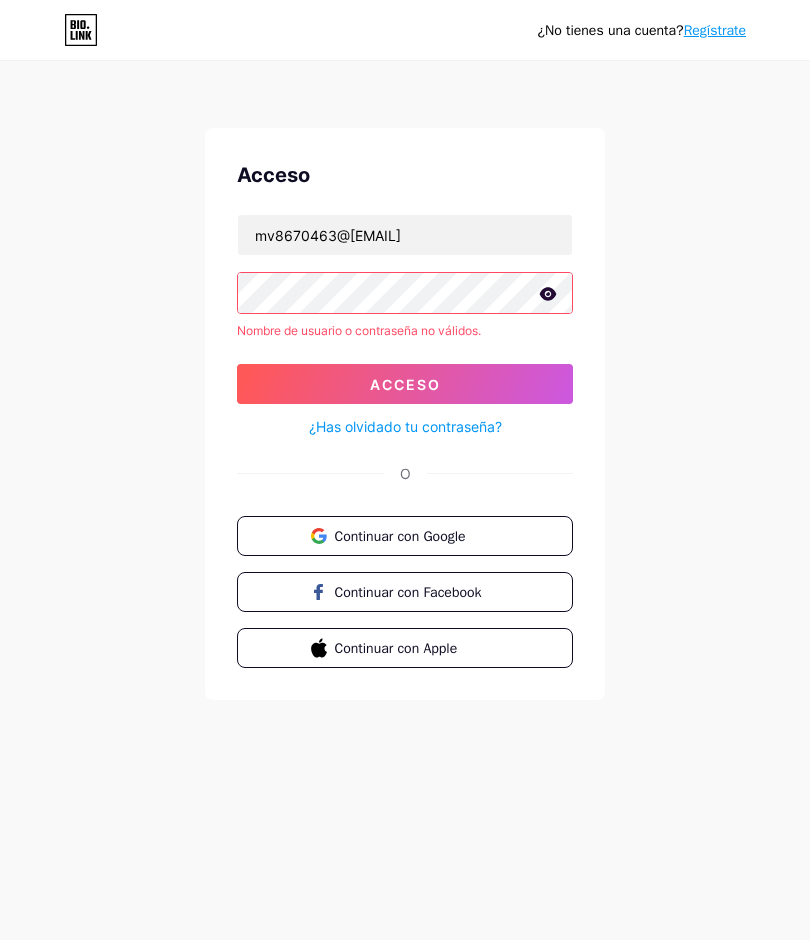 click on "¿Has olvidado tu contraseña?" at bounding box center [405, 426] 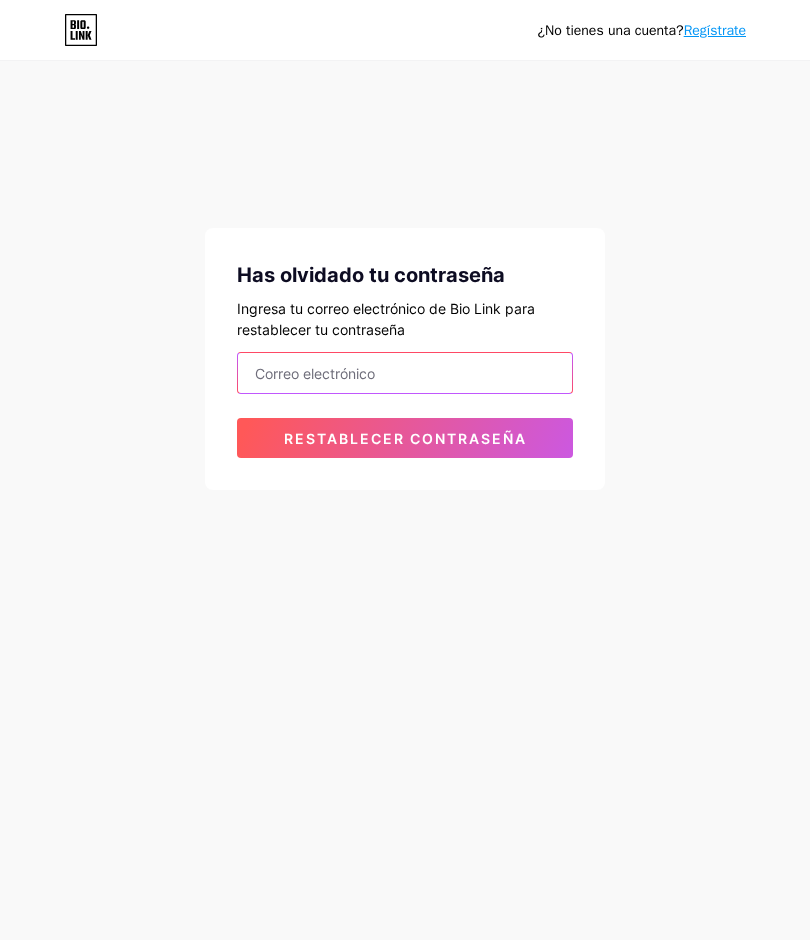 click at bounding box center [405, 373] 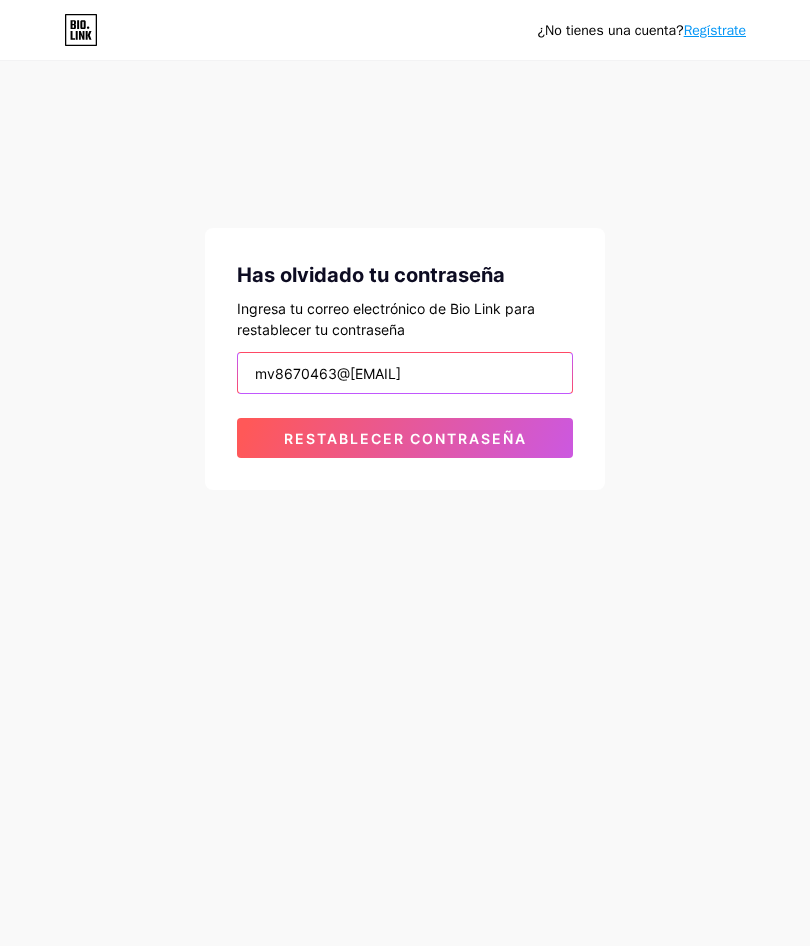 type on "mv8670463@[EMAIL]" 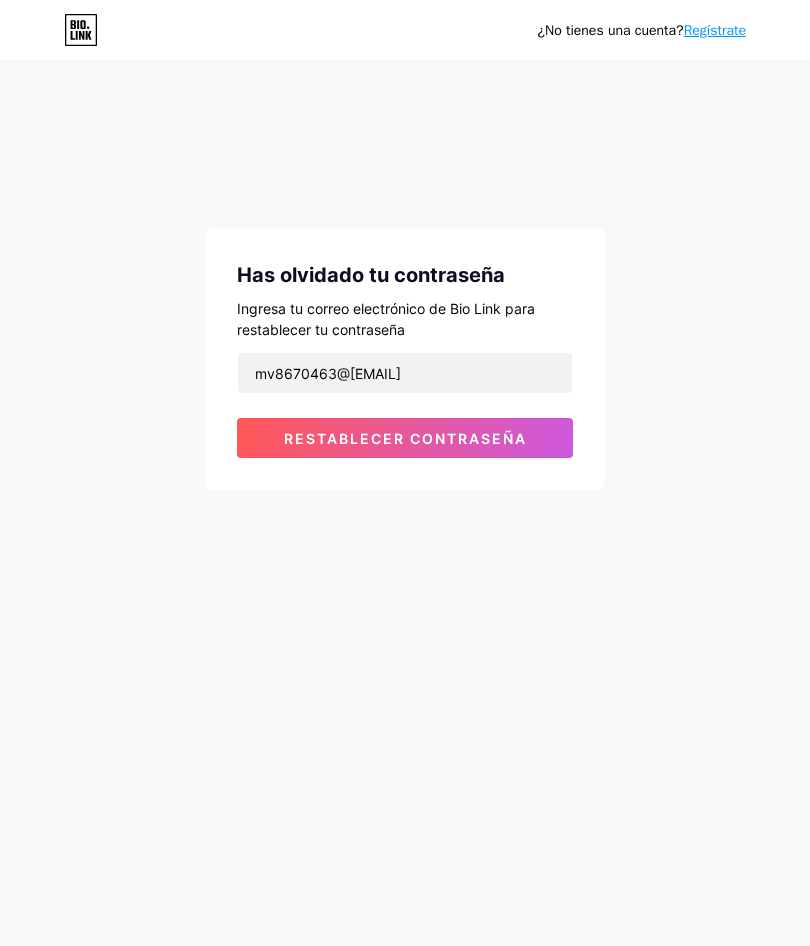 click on "Restablecer contraseña" at bounding box center (405, 438) 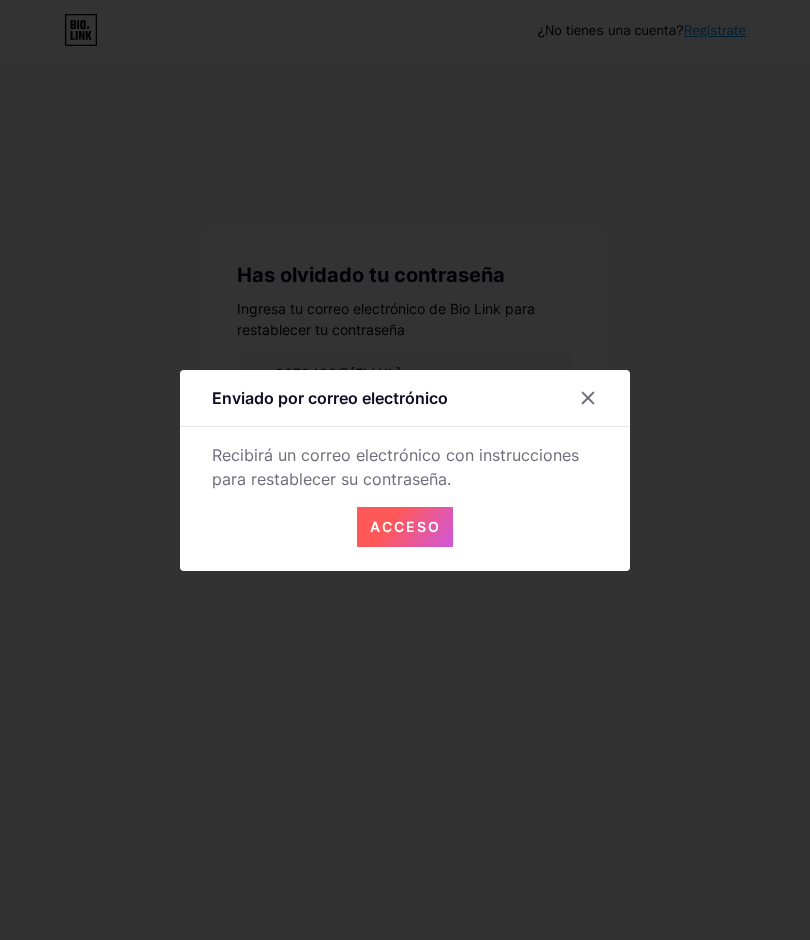 click on "Acceso" at bounding box center (405, 526) 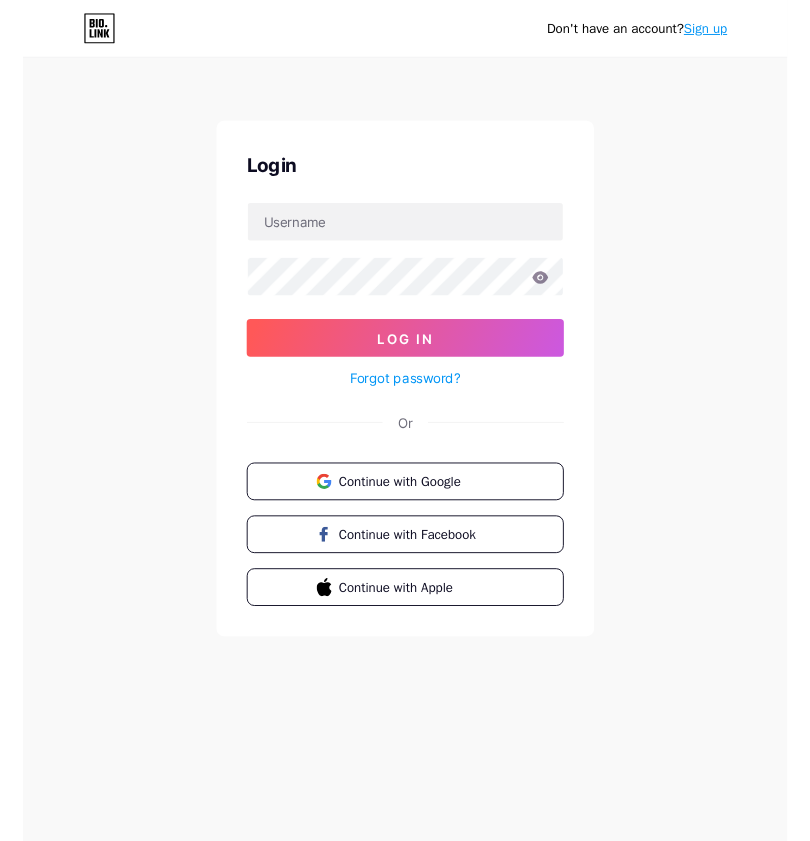 scroll, scrollTop: 0, scrollLeft: 0, axis: both 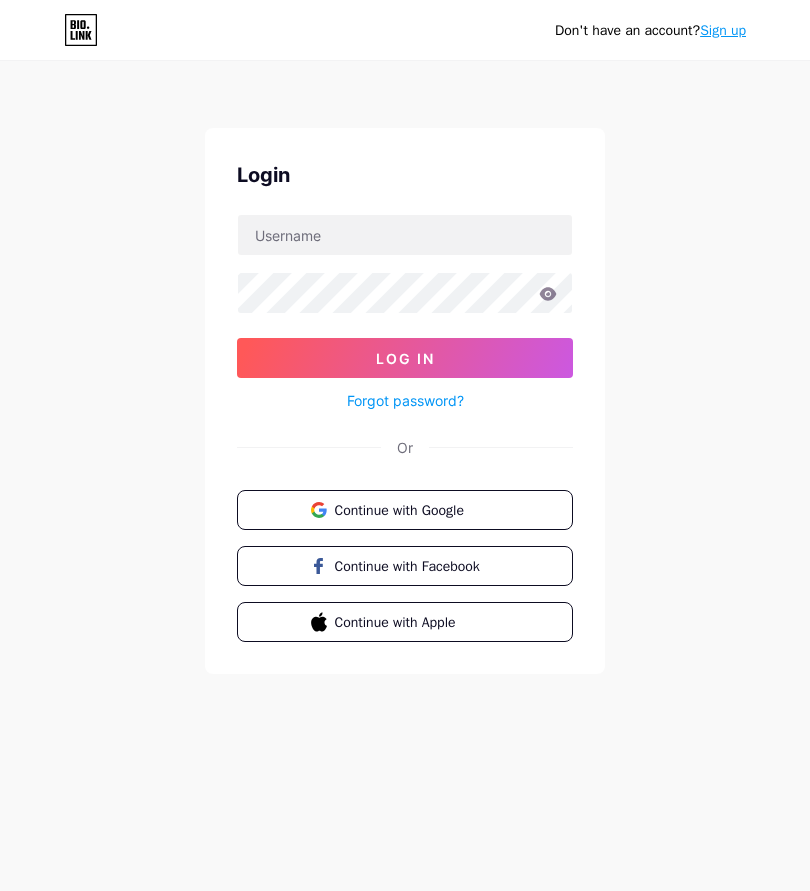 click 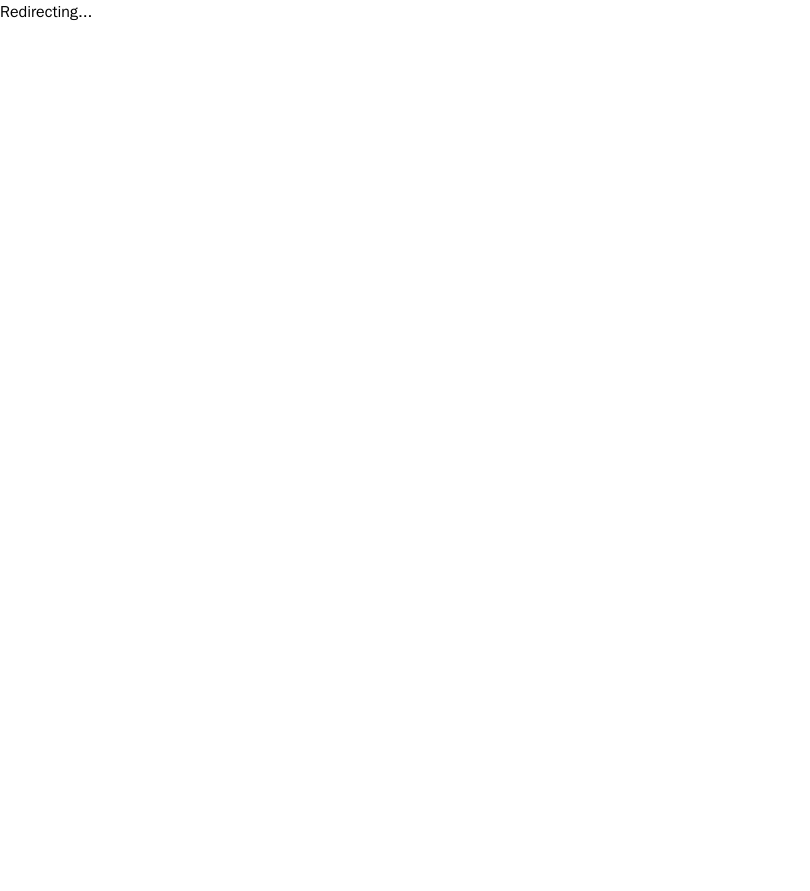 scroll, scrollTop: 0, scrollLeft: 0, axis: both 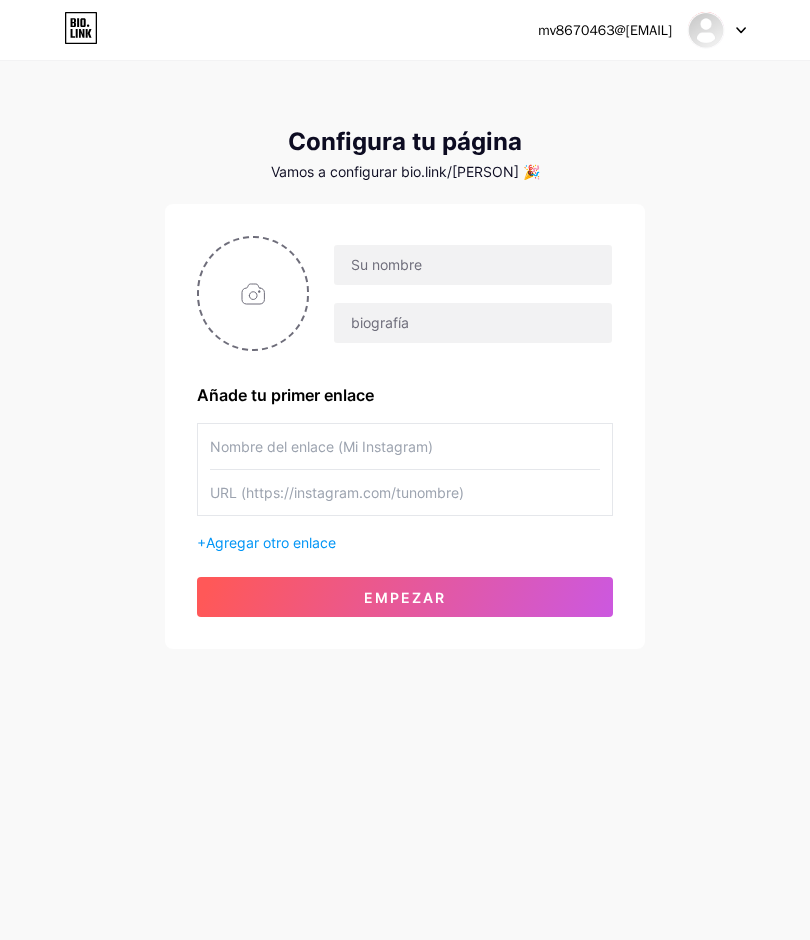 click at bounding box center (706, 30) 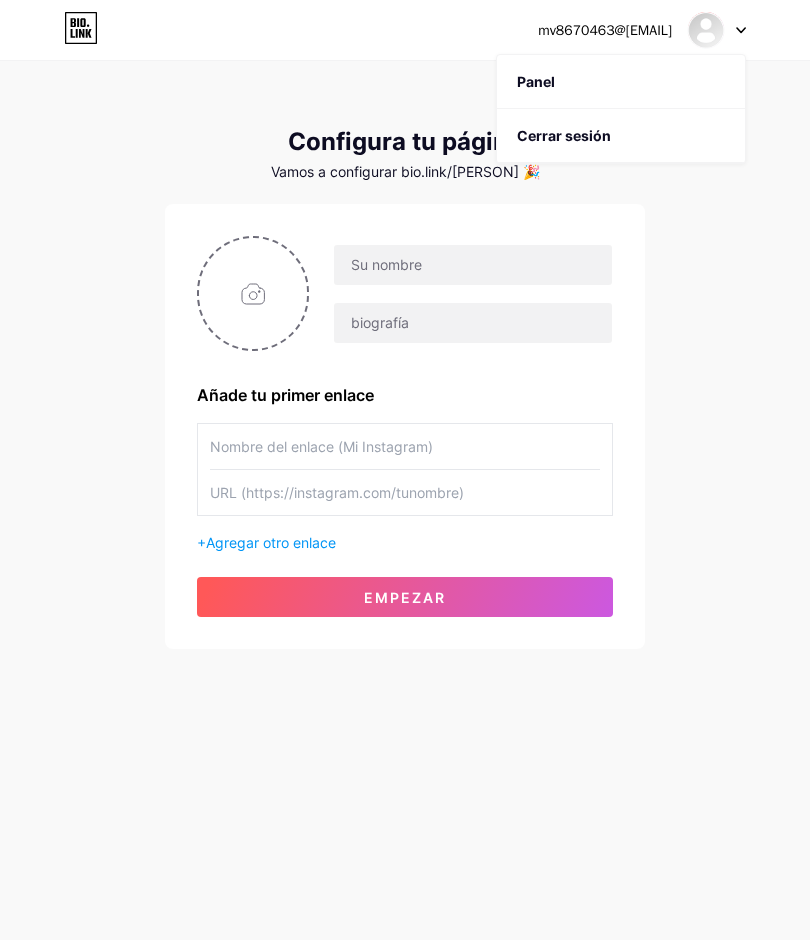 click on "Panel" at bounding box center [621, 82] 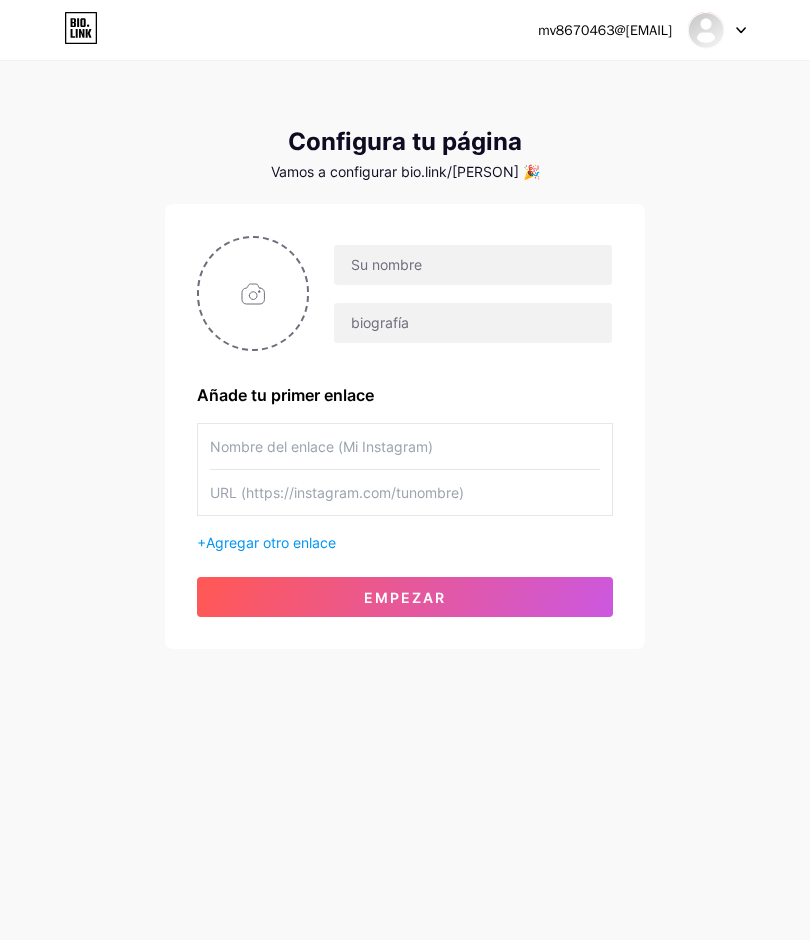 click at bounding box center [706, 30] 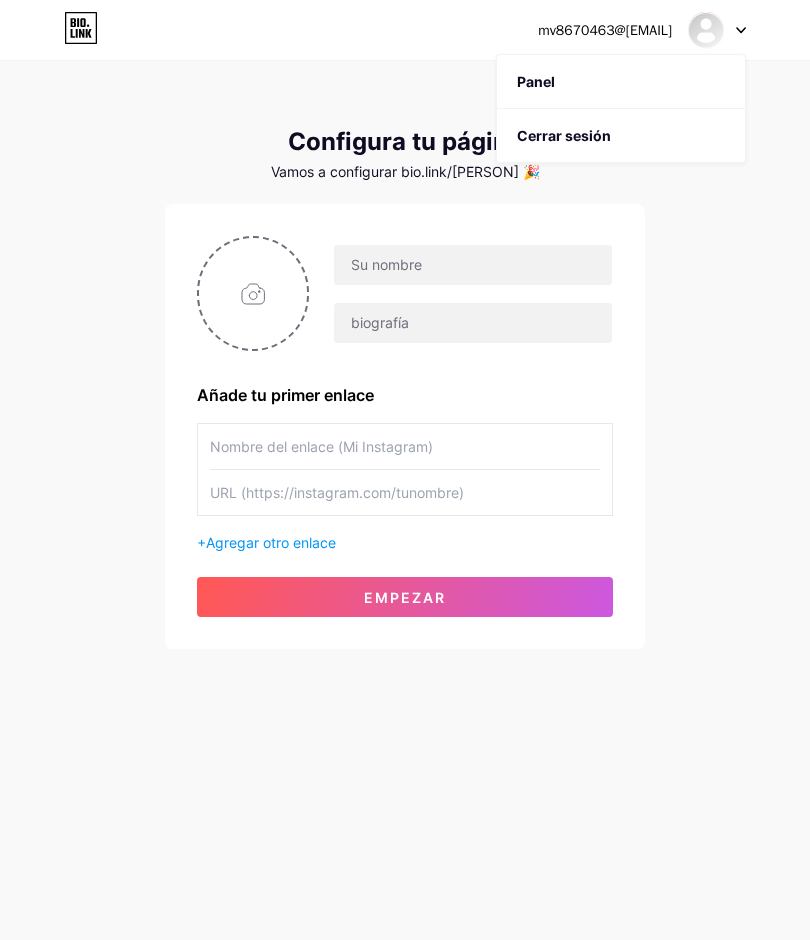 click on "Cerrar sesión" at bounding box center (621, 136) 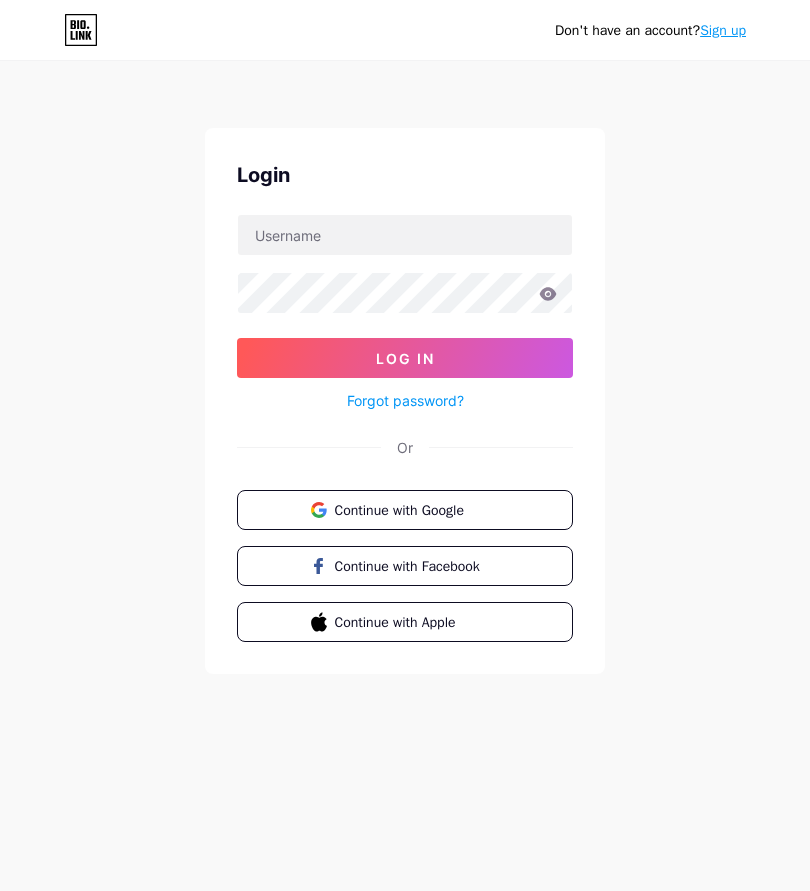 scroll, scrollTop: 0, scrollLeft: 0, axis: both 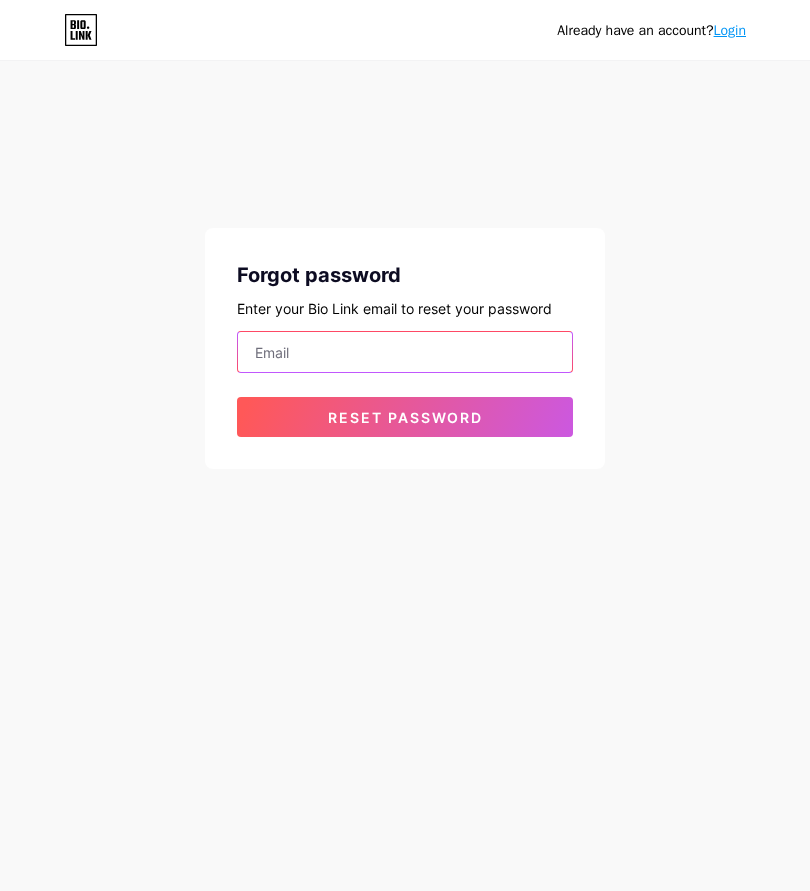 click at bounding box center (405, 352) 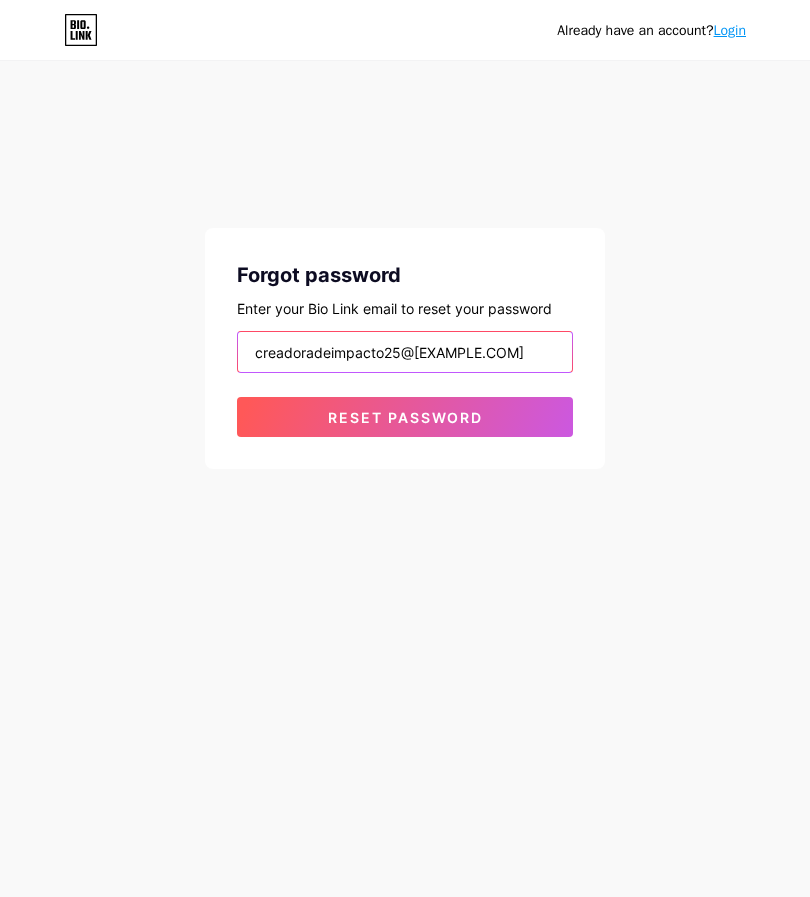 type on "creadoradeimpacto25@gamail.com" 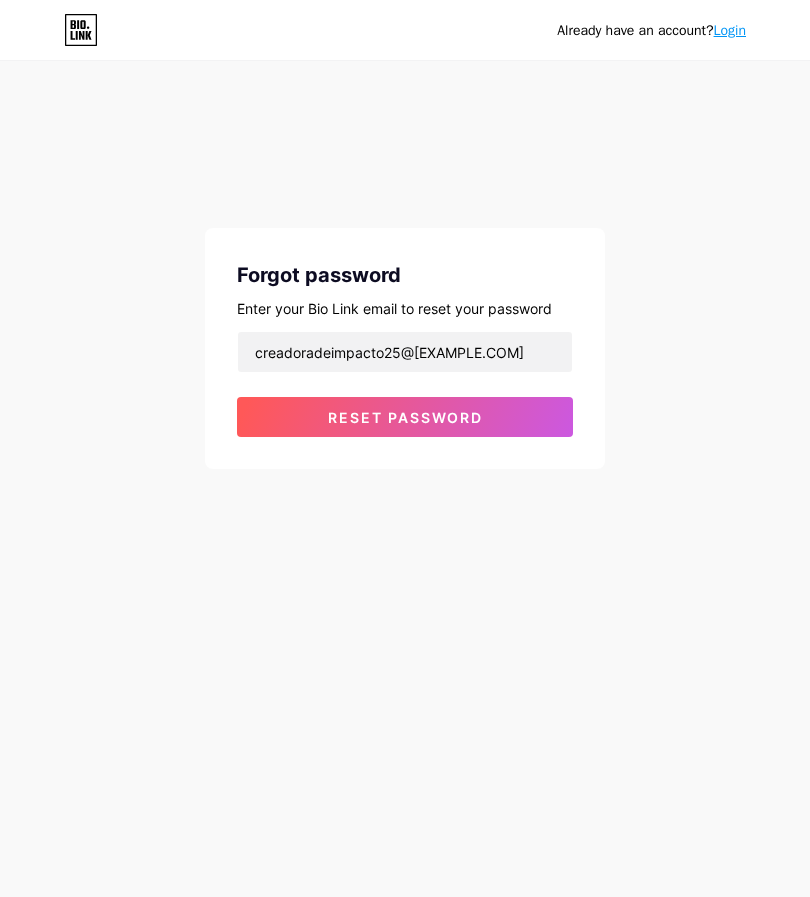 click on "Reset password" at bounding box center [405, 417] 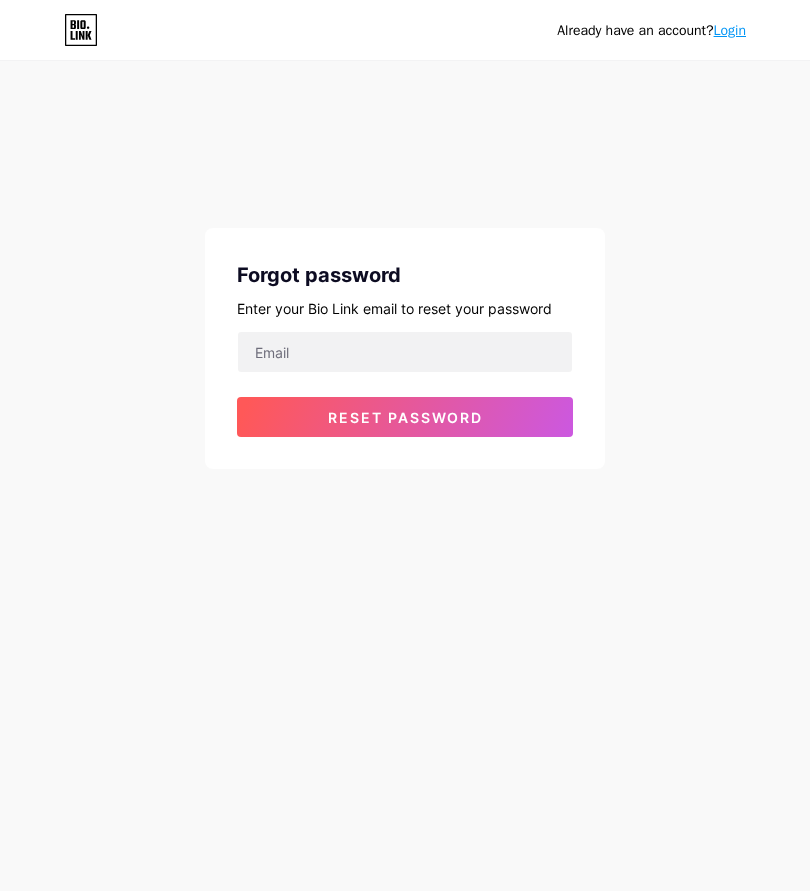 scroll, scrollTop: 0, scrollLeft: 0, axis: both 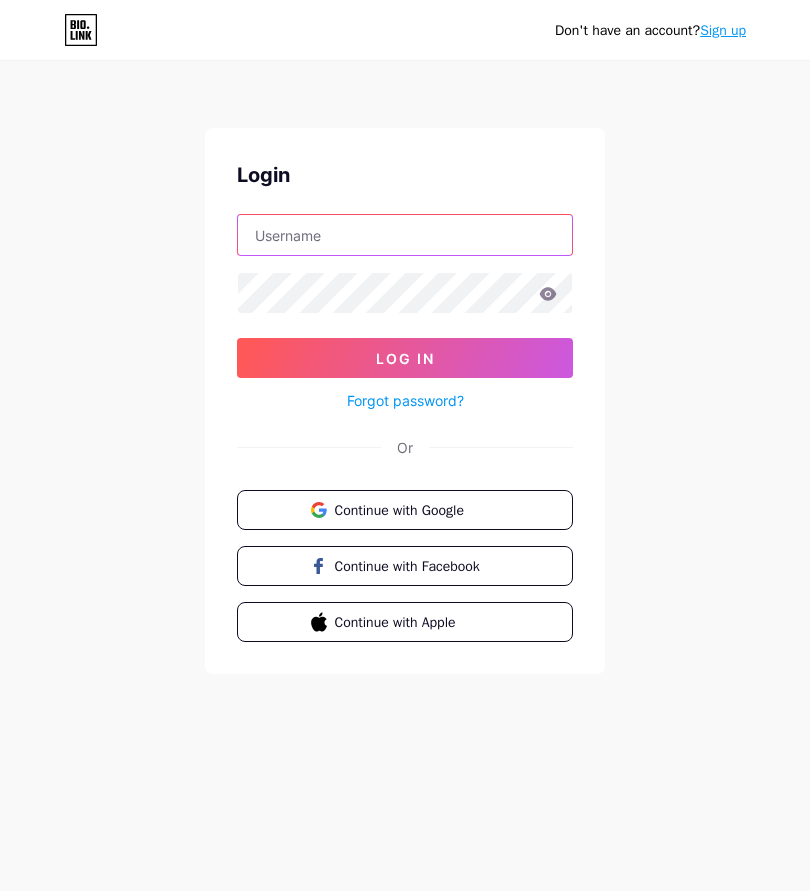 click at bounding box center [405, 235] 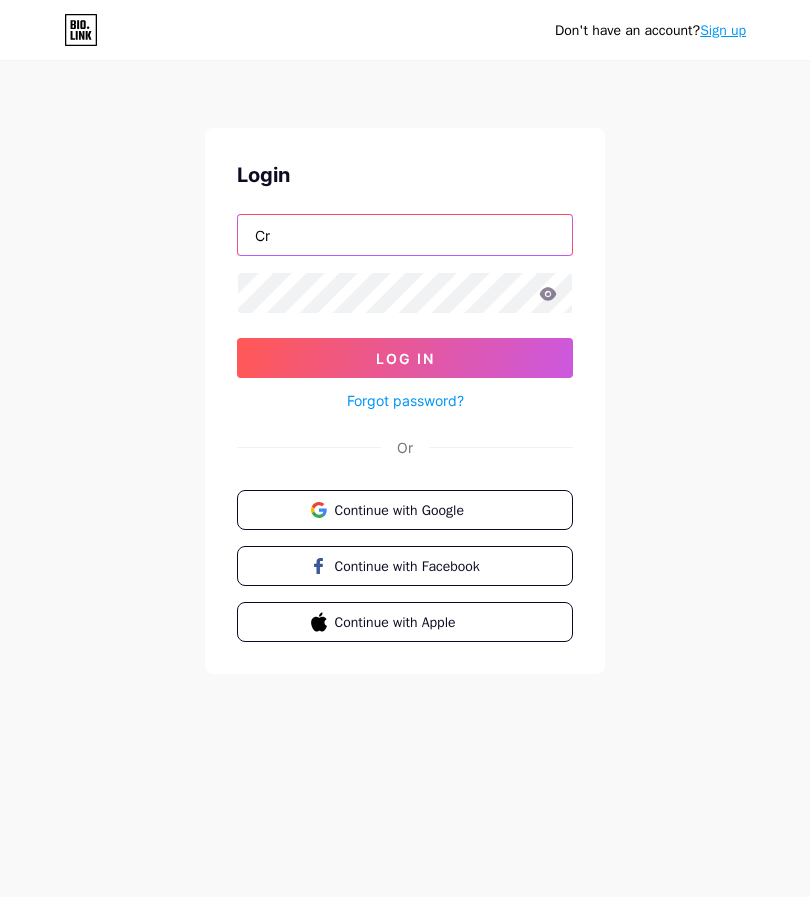 type on "C" 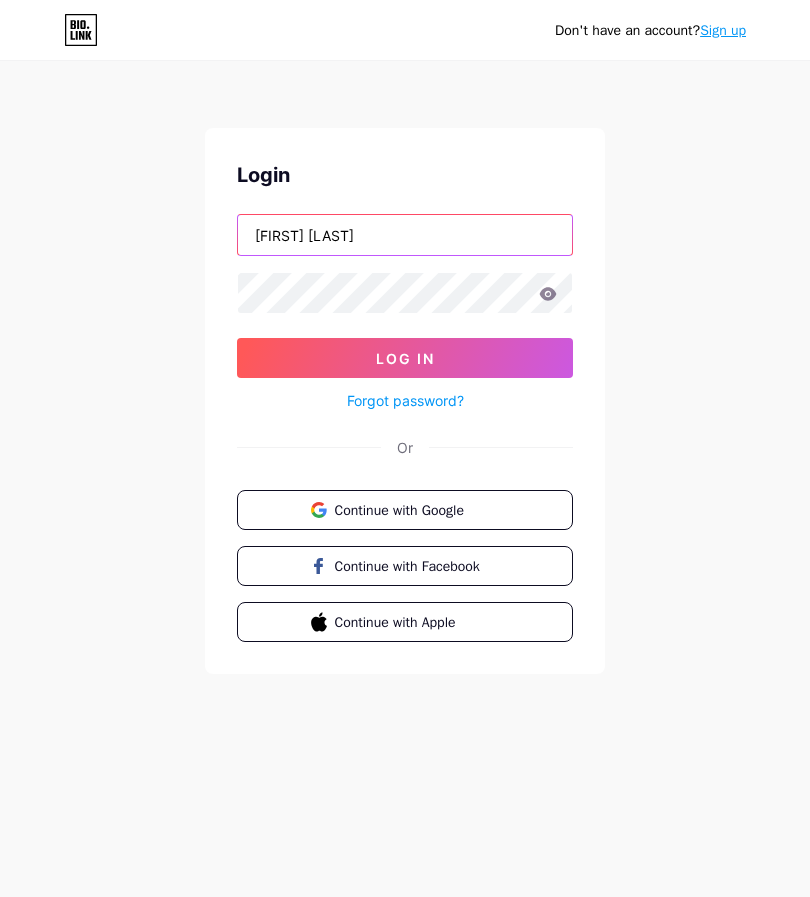 type on "Maria vidal" 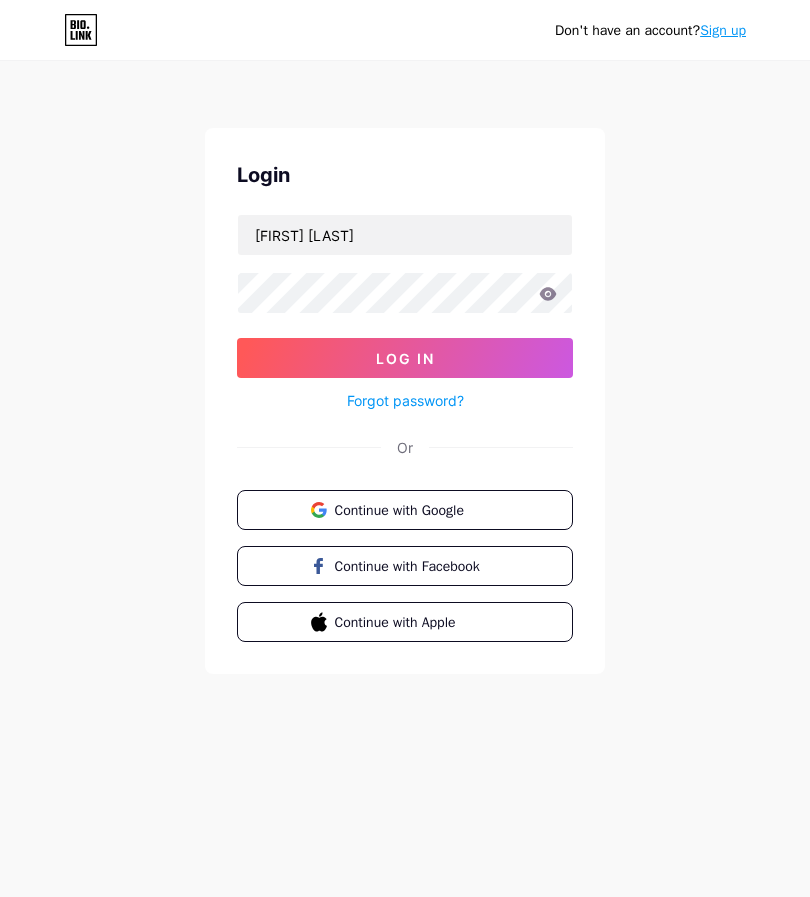 click on "Log In" at bounding box center (405, 358) 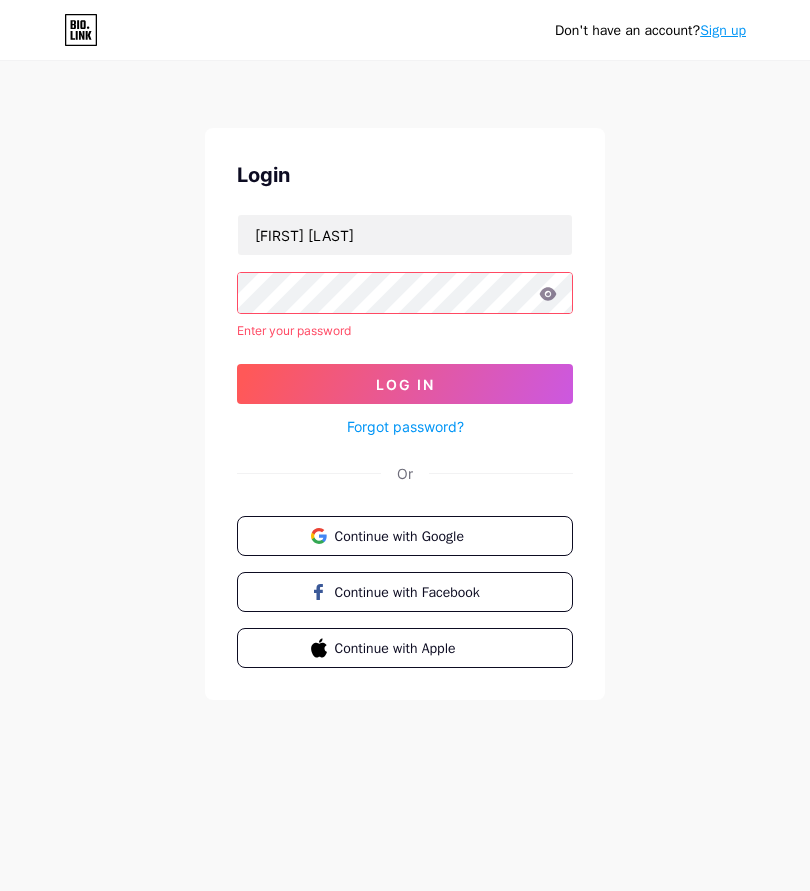 click on "Log In" at bounding box center [405, 384] 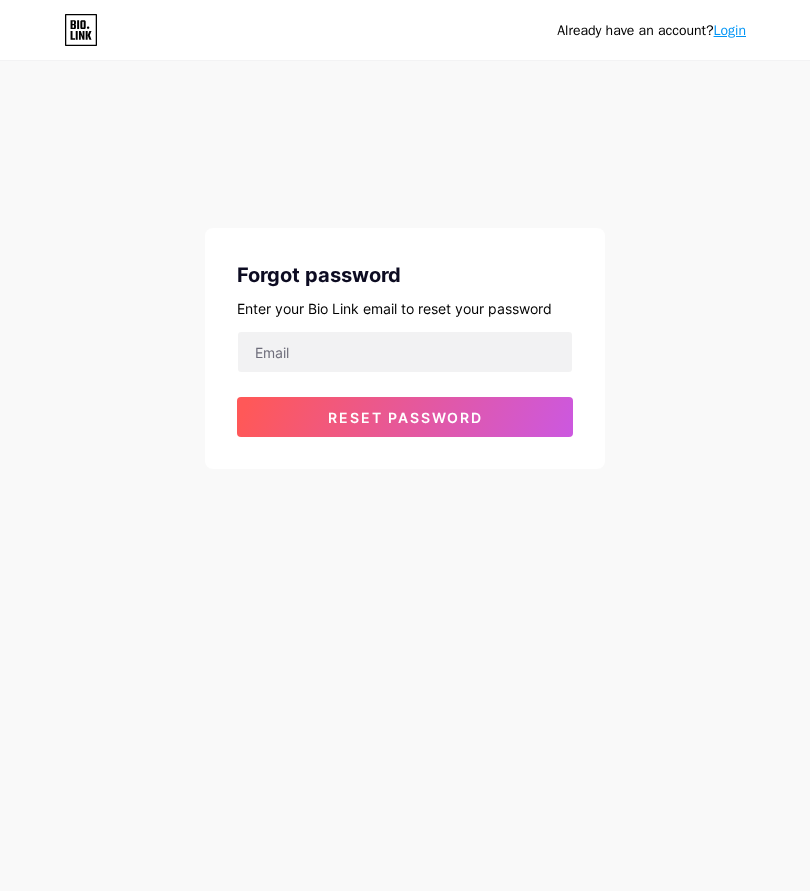 click at bounding box center [405, 352] 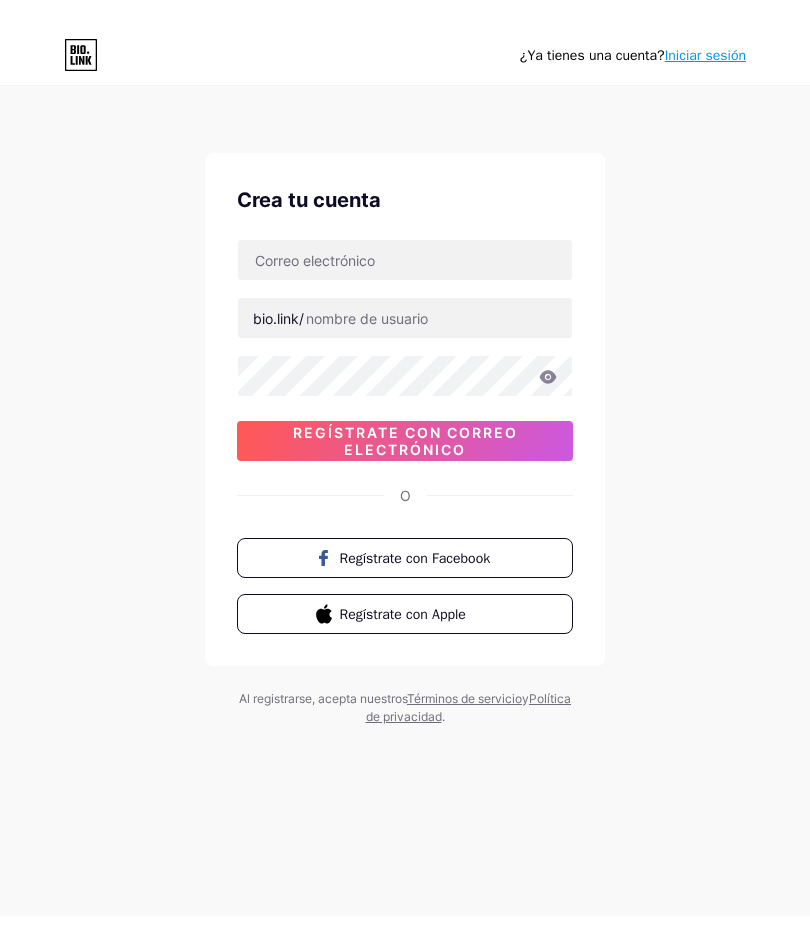 scroll, scrollTop: 0, scrollLeft: 0, axis: both 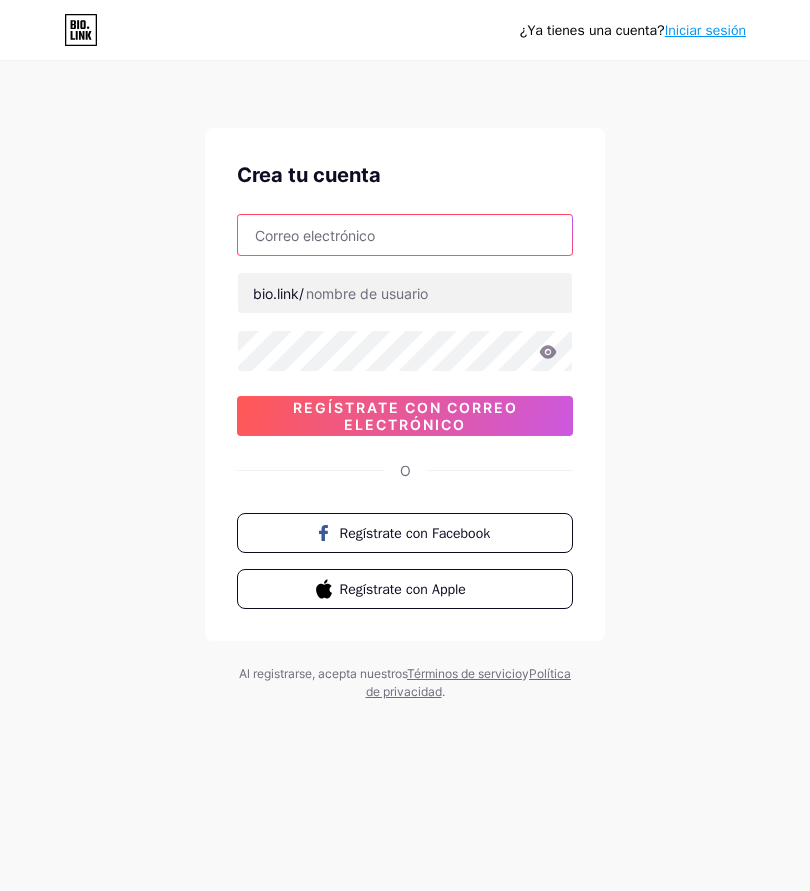 click at bounding box center (405, 235) 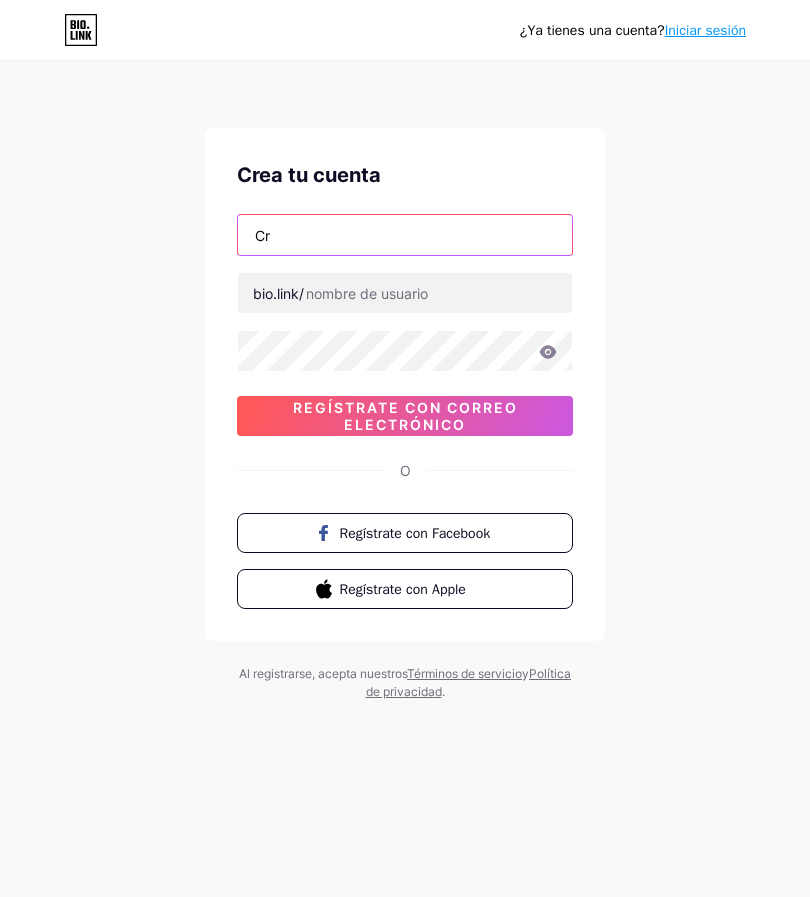 type on "C" 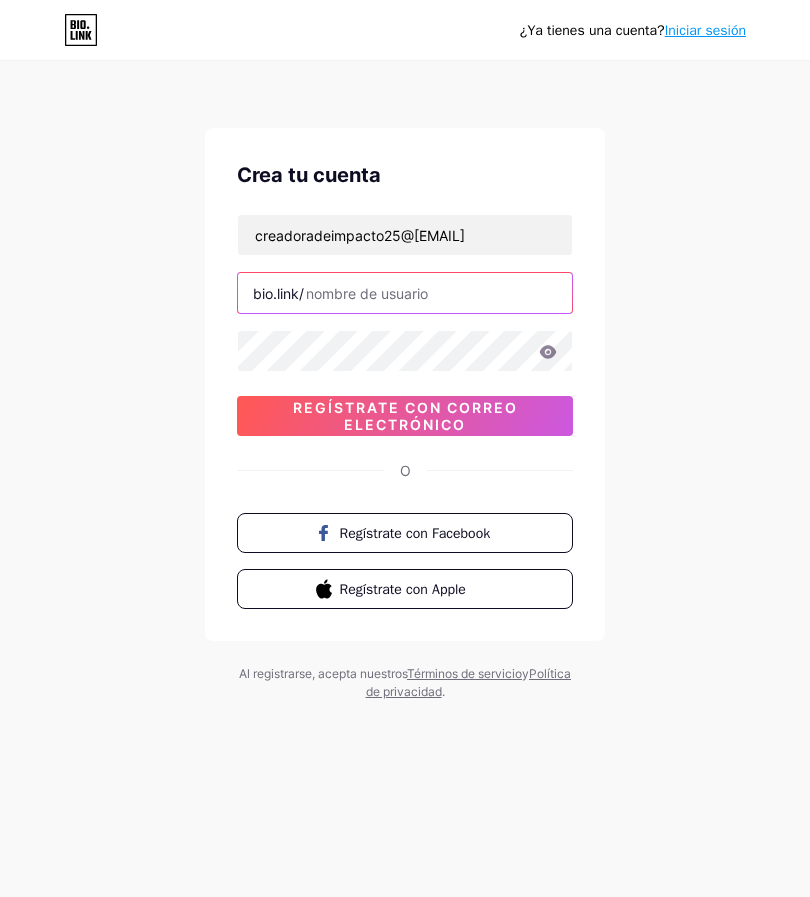 click at bounding box center [405, 293] 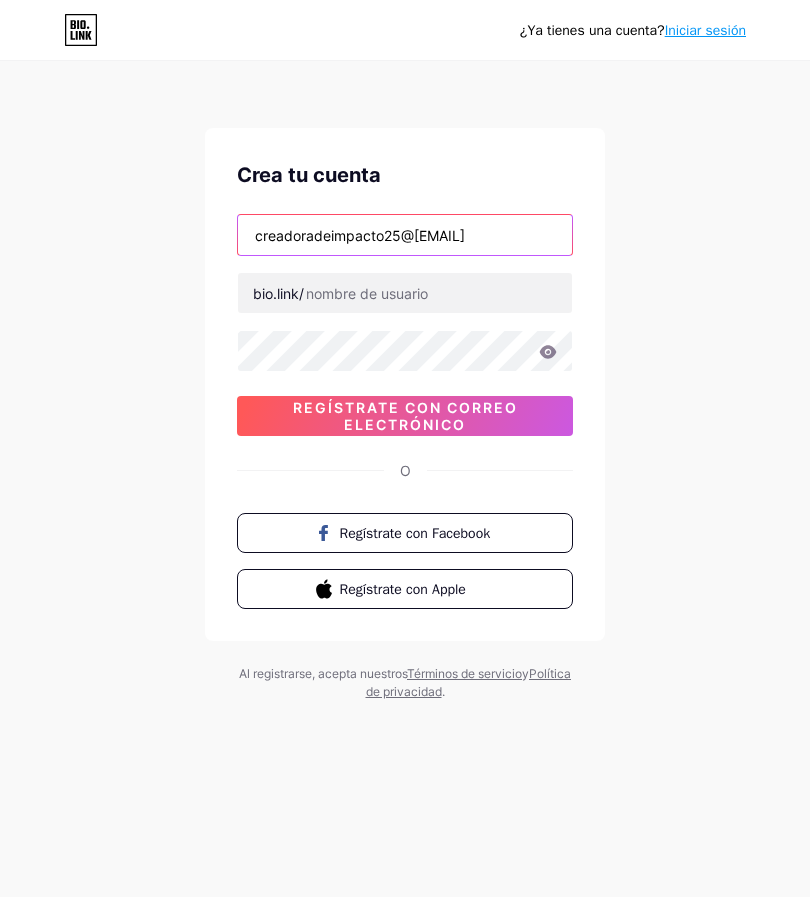 click on "creadoradeimpacto25@[EMAIL]" at bounding box center (405, 235) 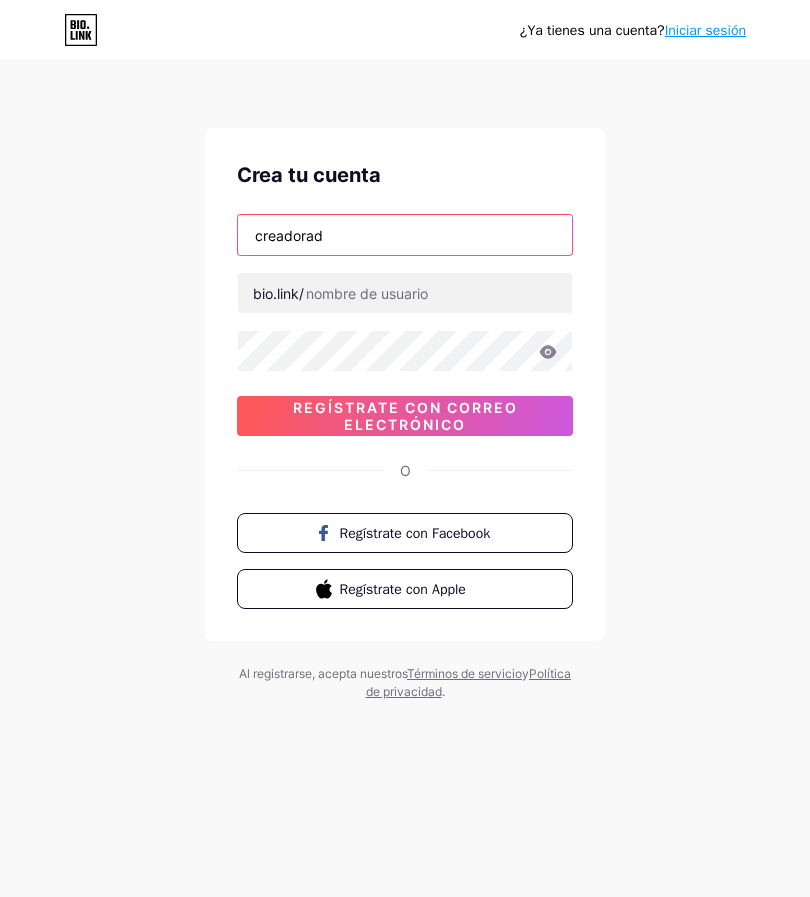 type on "creadora" 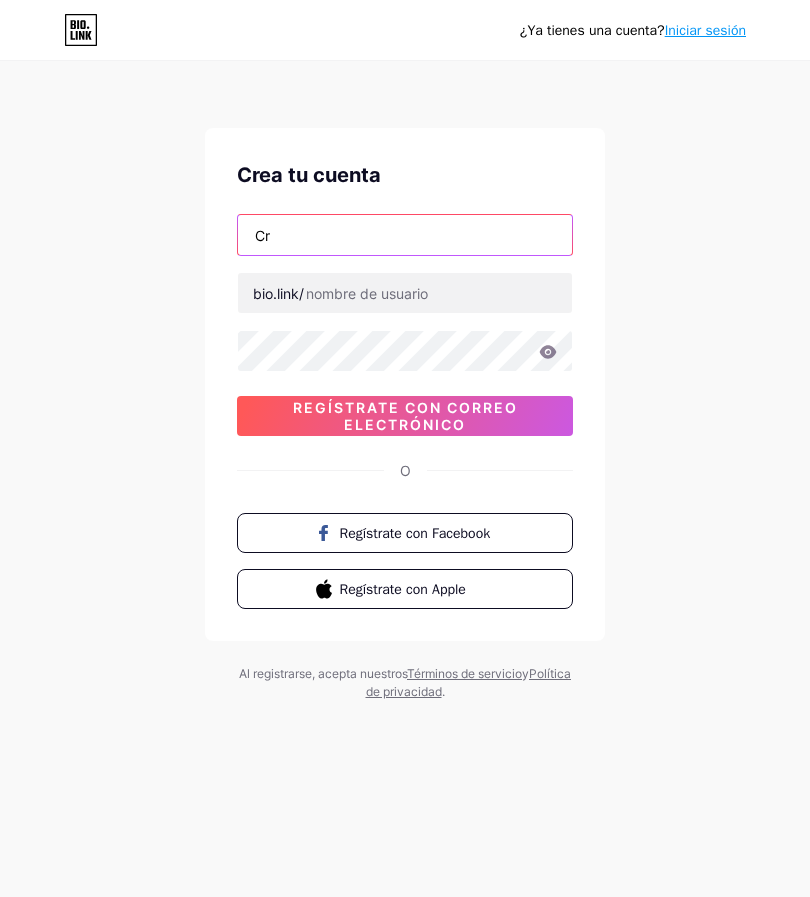 type on "C" 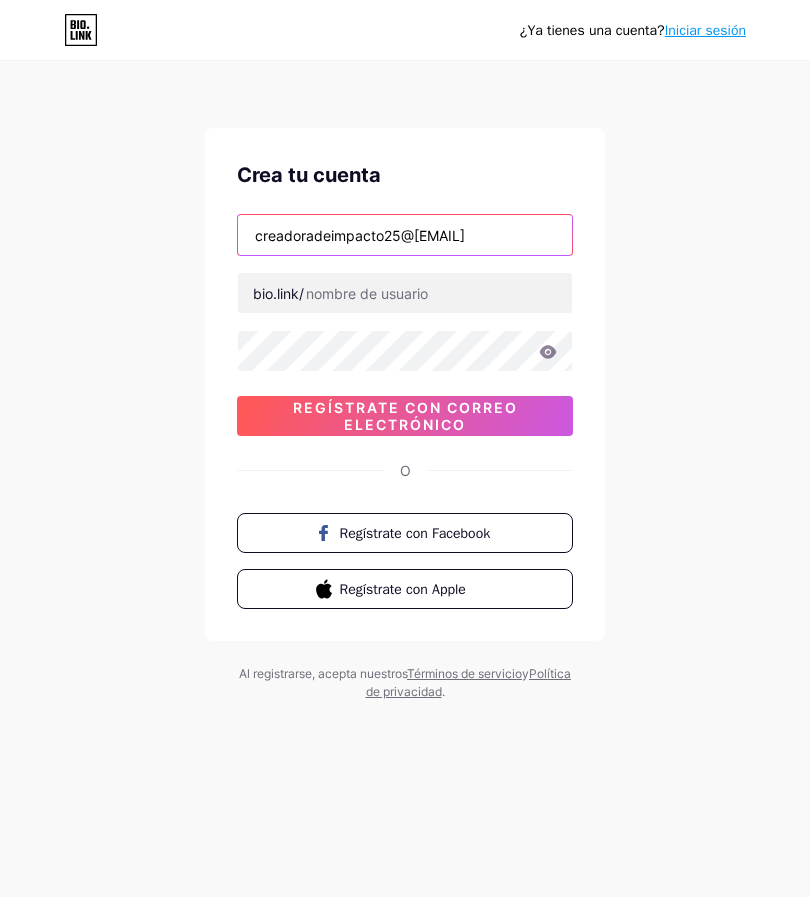 type on "creadoradeimpacto25@[EMAIL]" 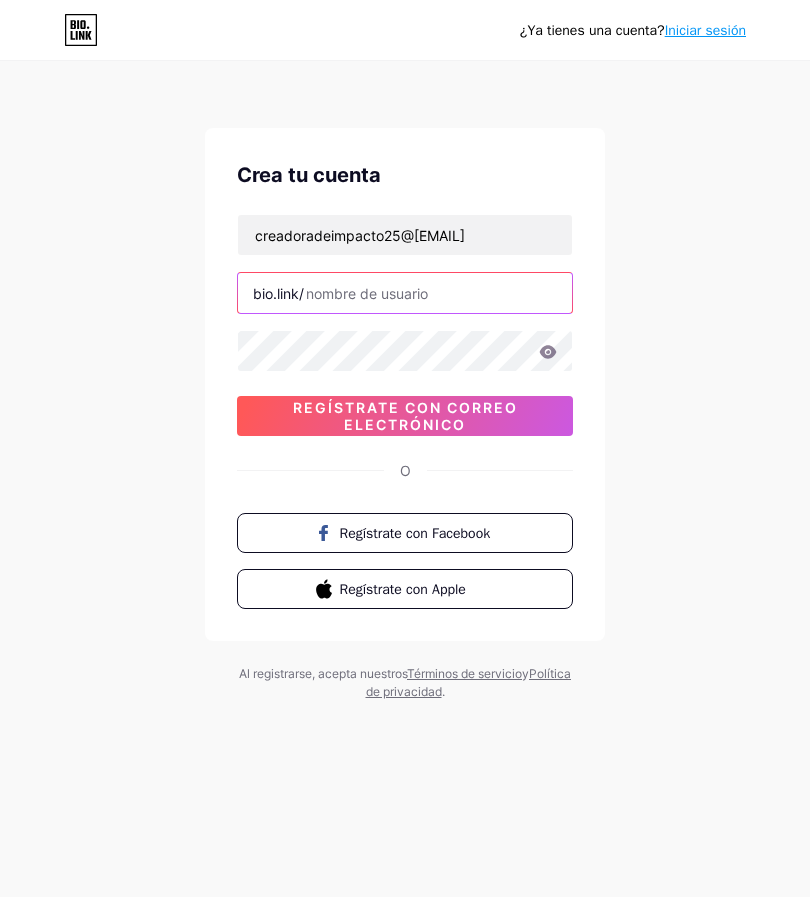 click at bounding box center (405, 293) 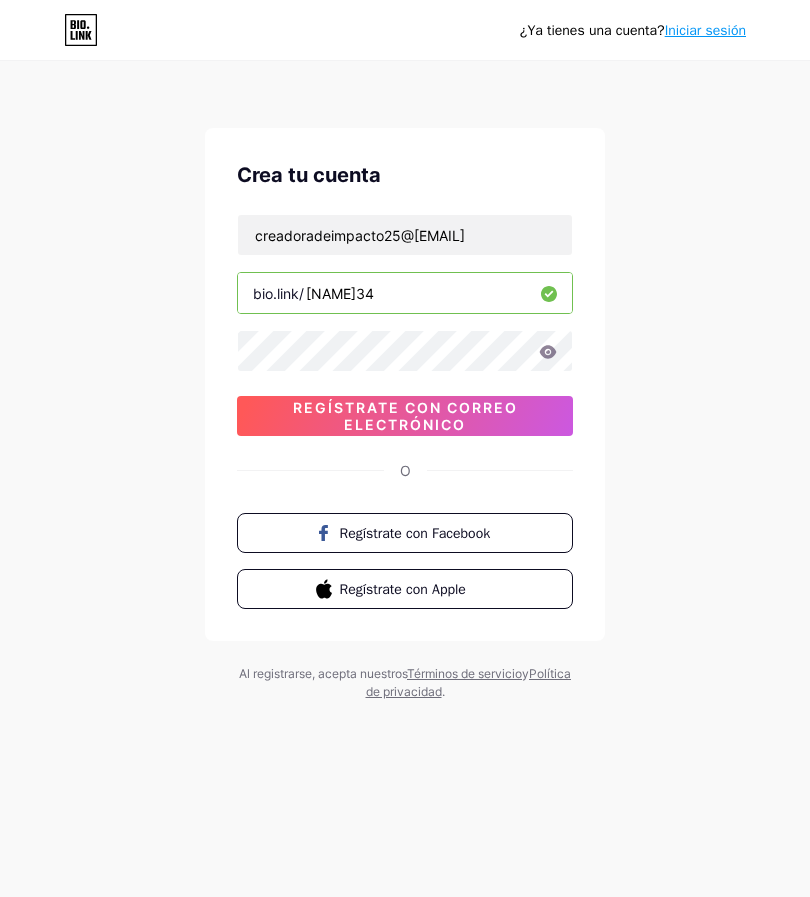 type on "[NAME]34" 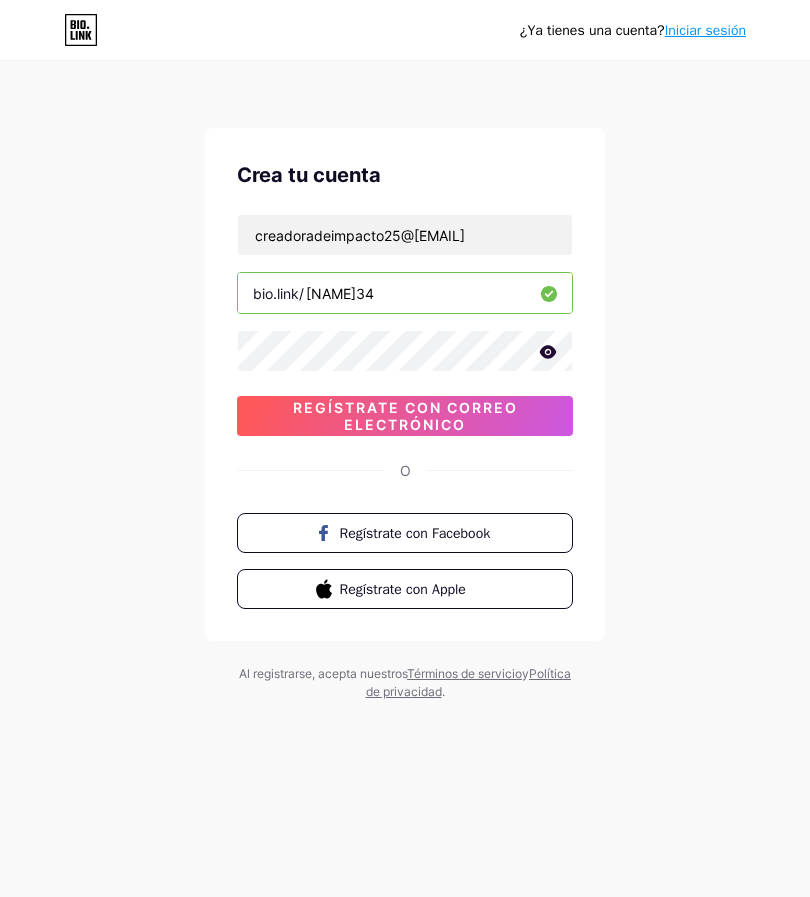 click on "Regístrate con correo electrónico" at bounding box center (405, 416) 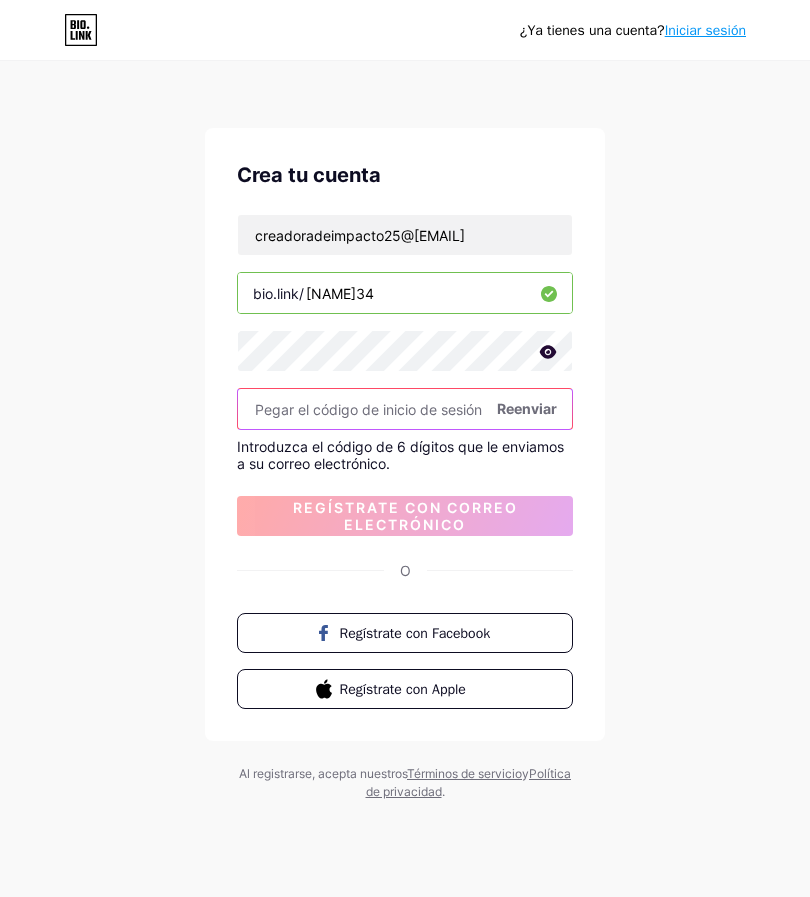 click at bounding box center (405, 409) 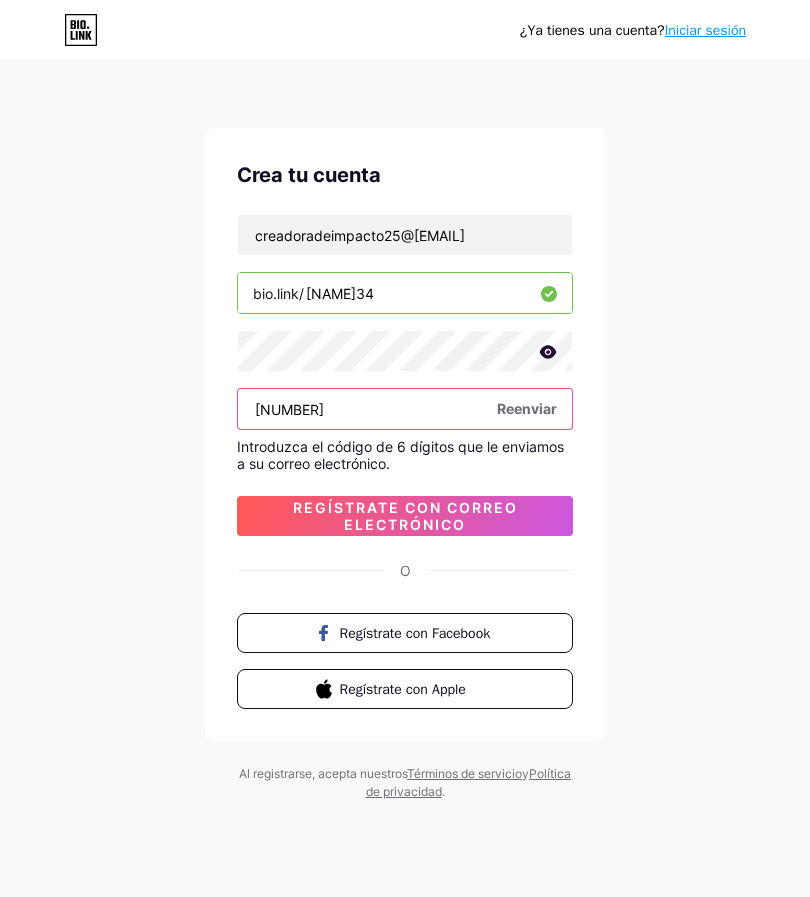 type on "[NUMBER]" 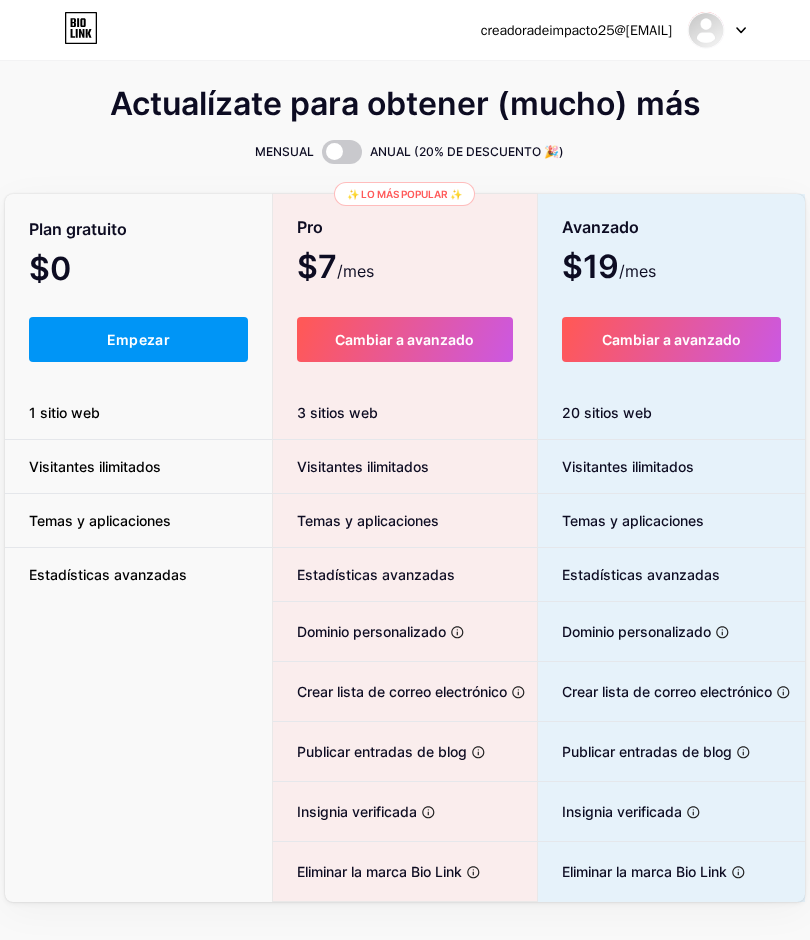click at bounding box center [706, 30] 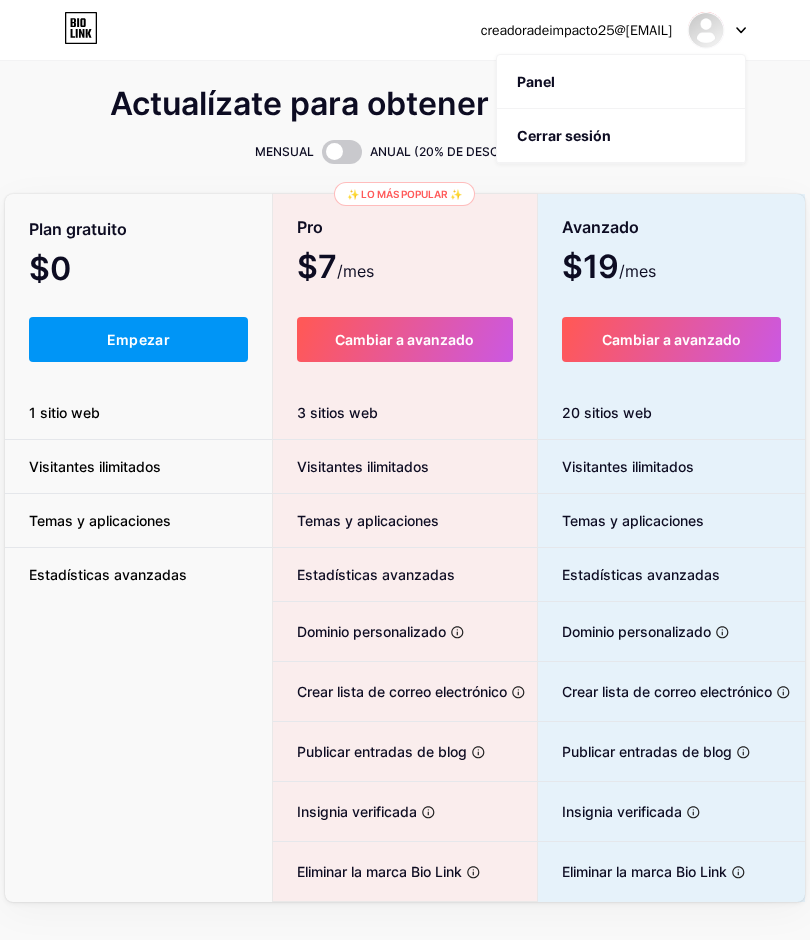 click on "Cerrar sesión" at bounding box center [621, 136] 